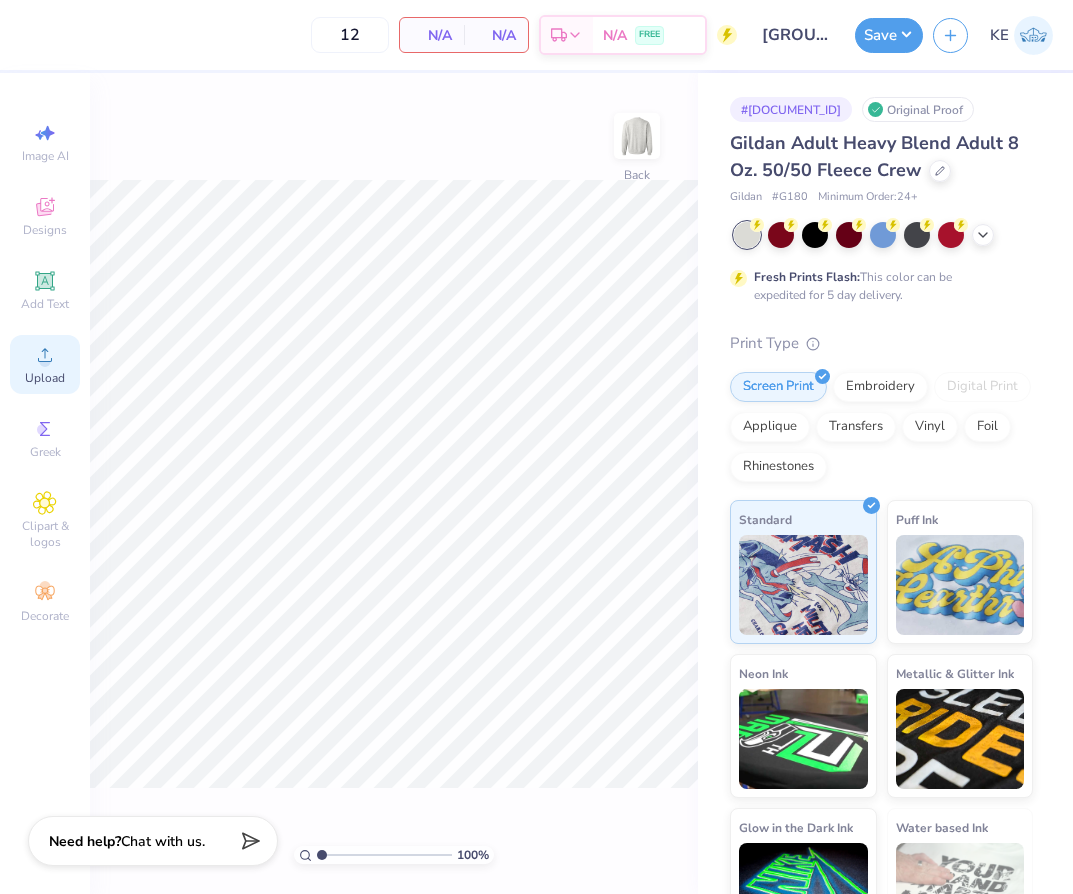 scroll, scrollTop: 0, scrollLeft: 0, axis: both 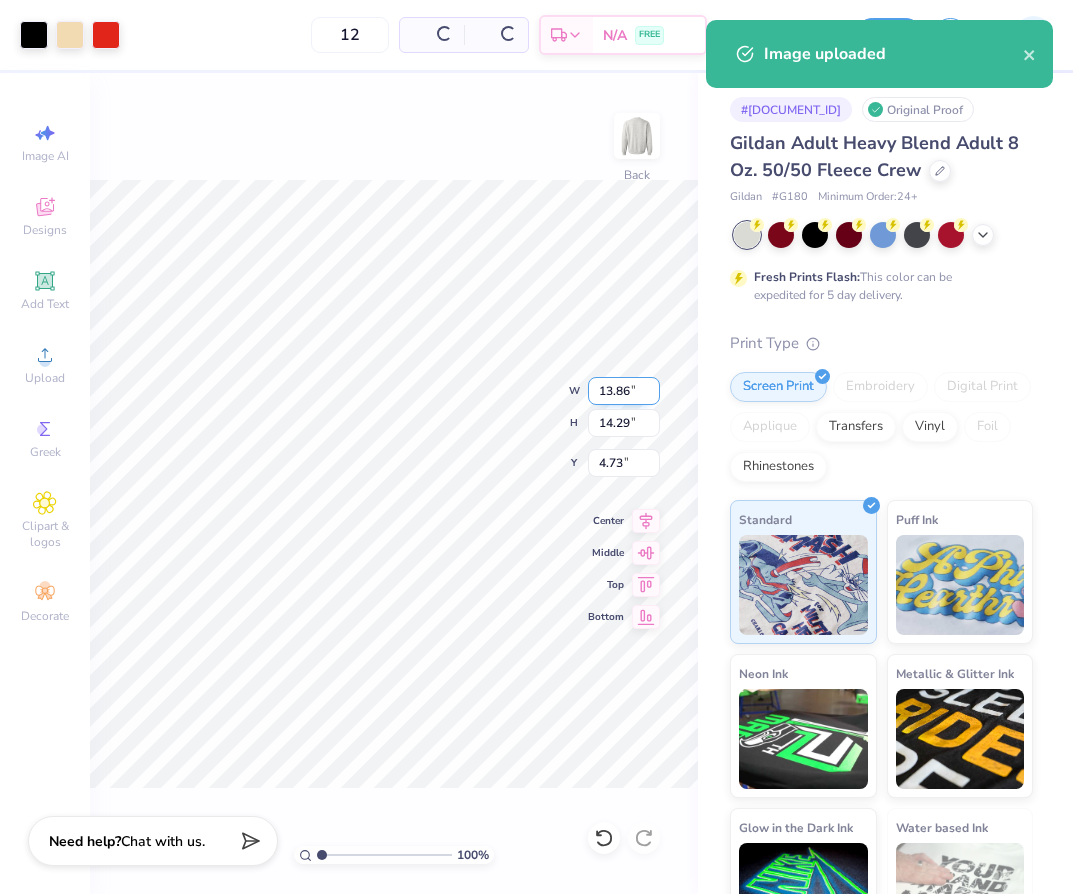 click on "13.86" at bounding box center [624, 391] 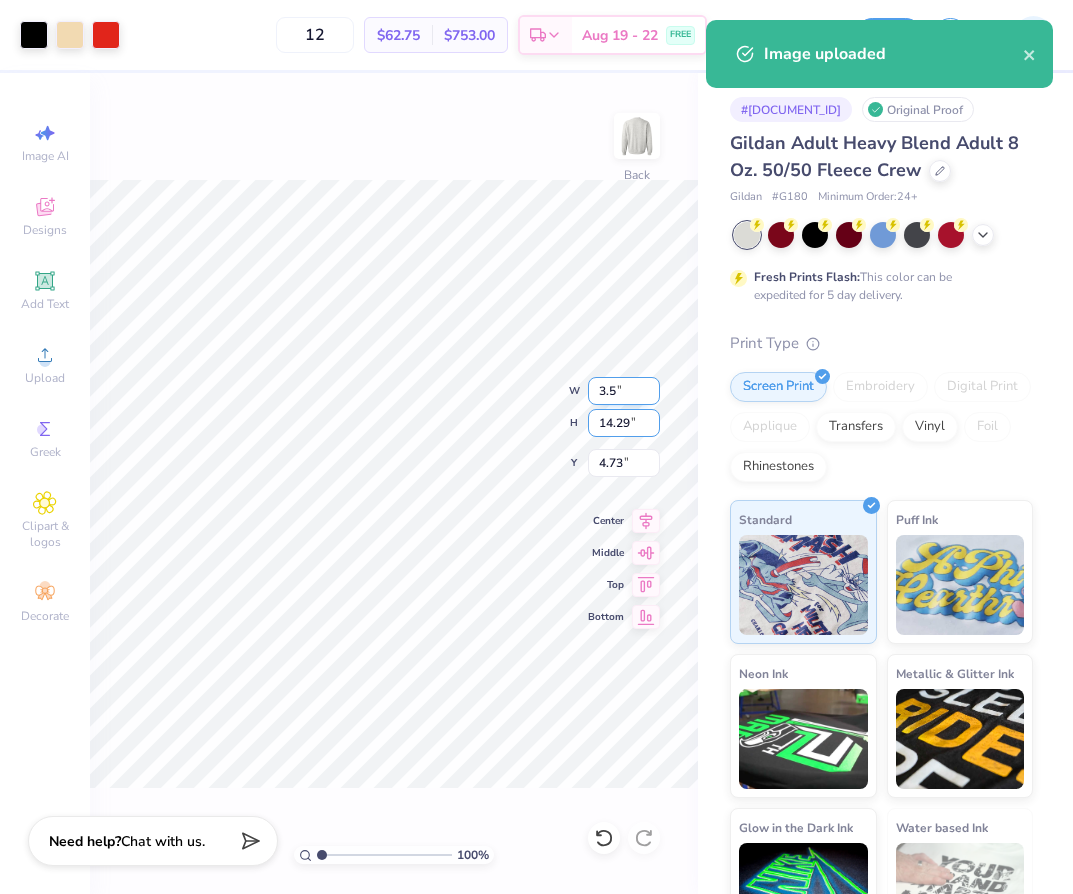 type on "3.50" 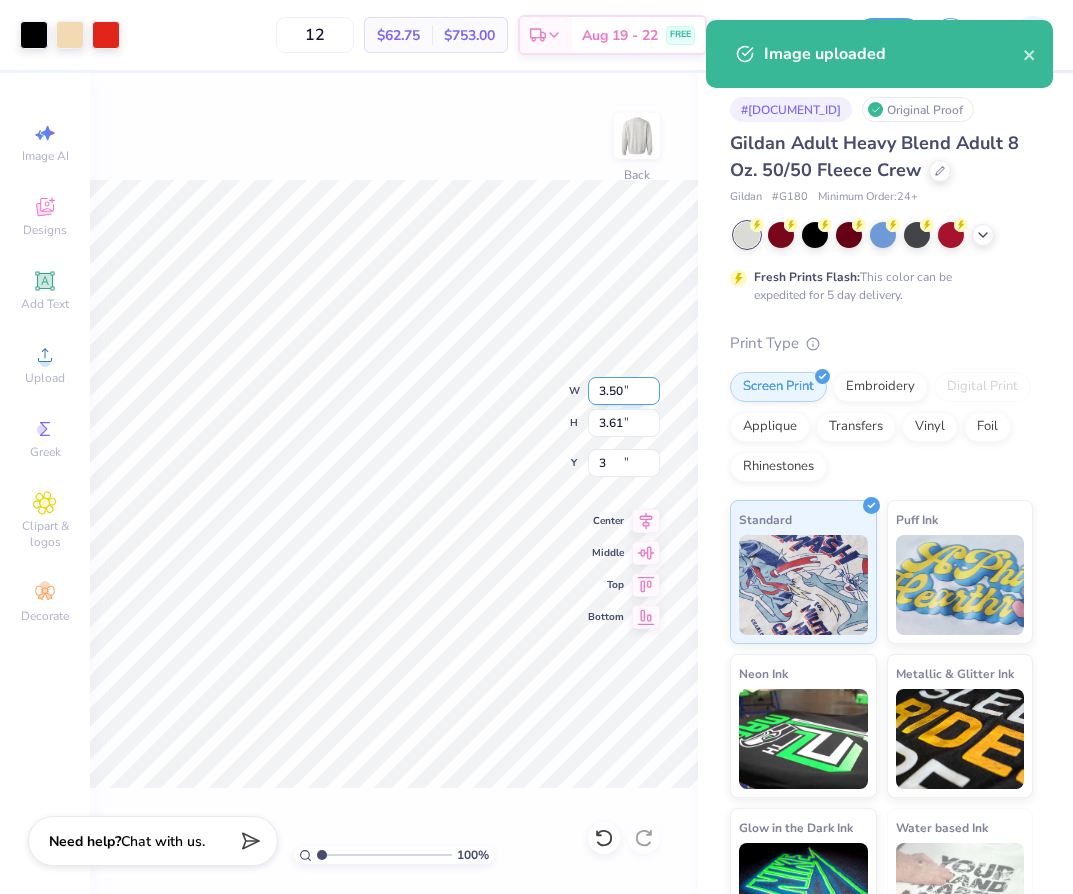type on "3.00" 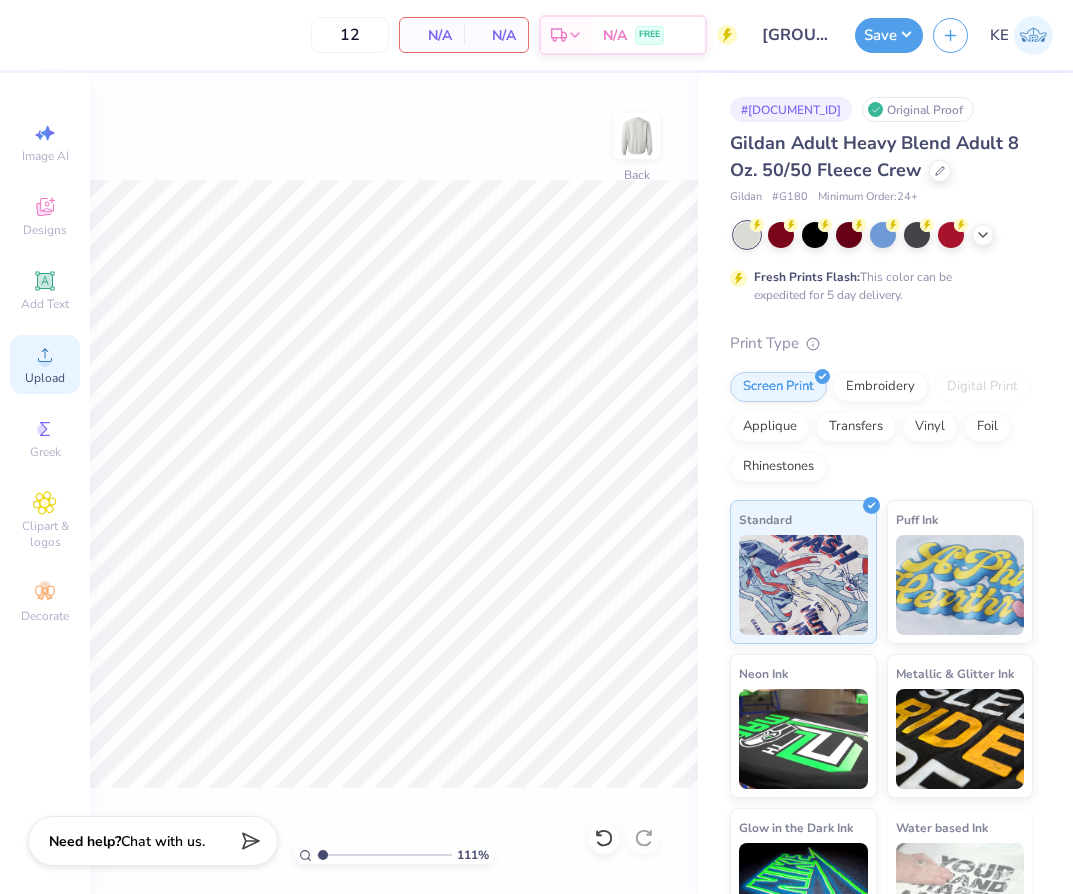 click on "Upload" at bounding box center [45, 364] 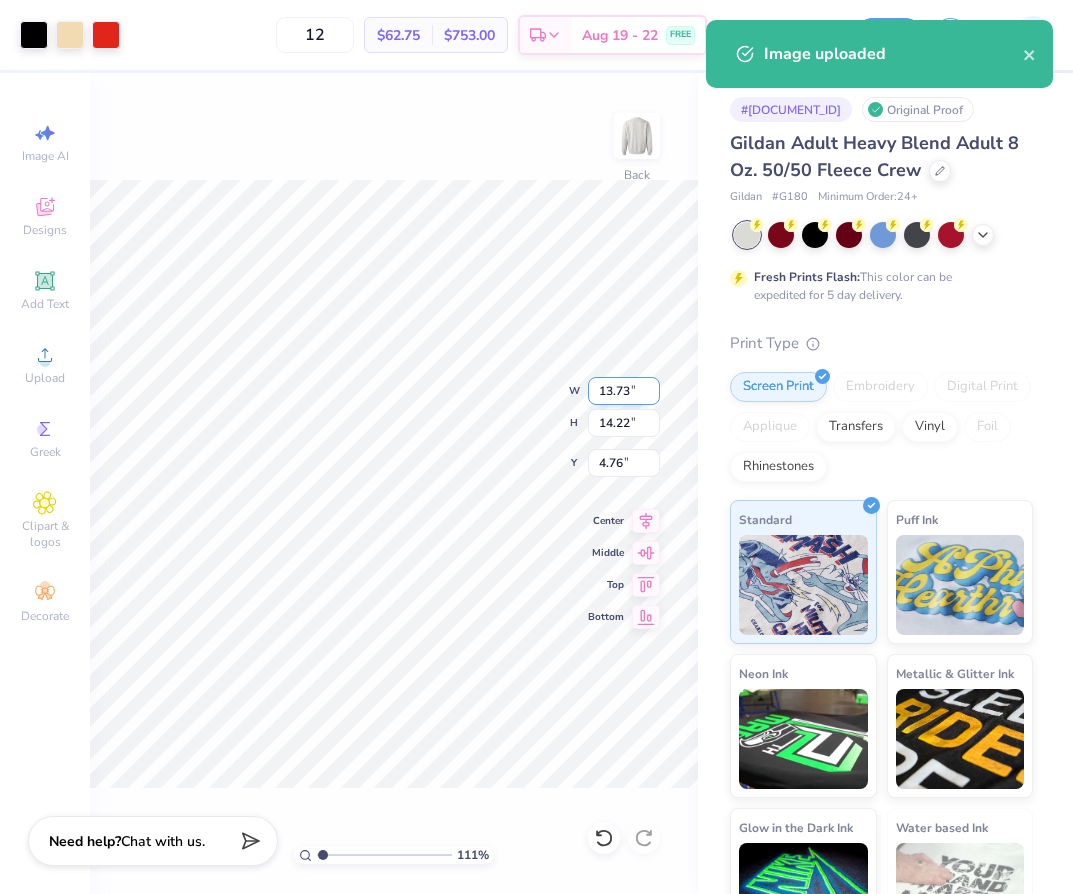 click on "13.73" at bounding box center [624, 391] 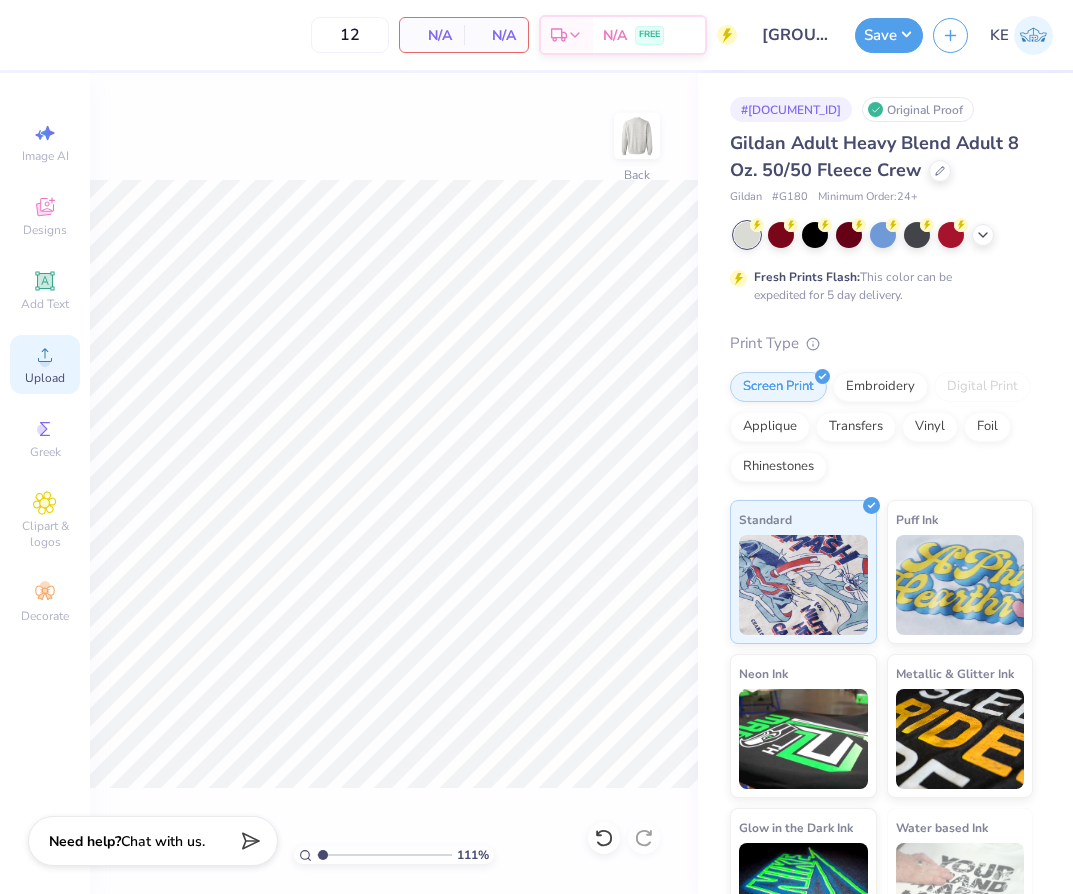 click on "Upload" at bounding box center [45, 364] 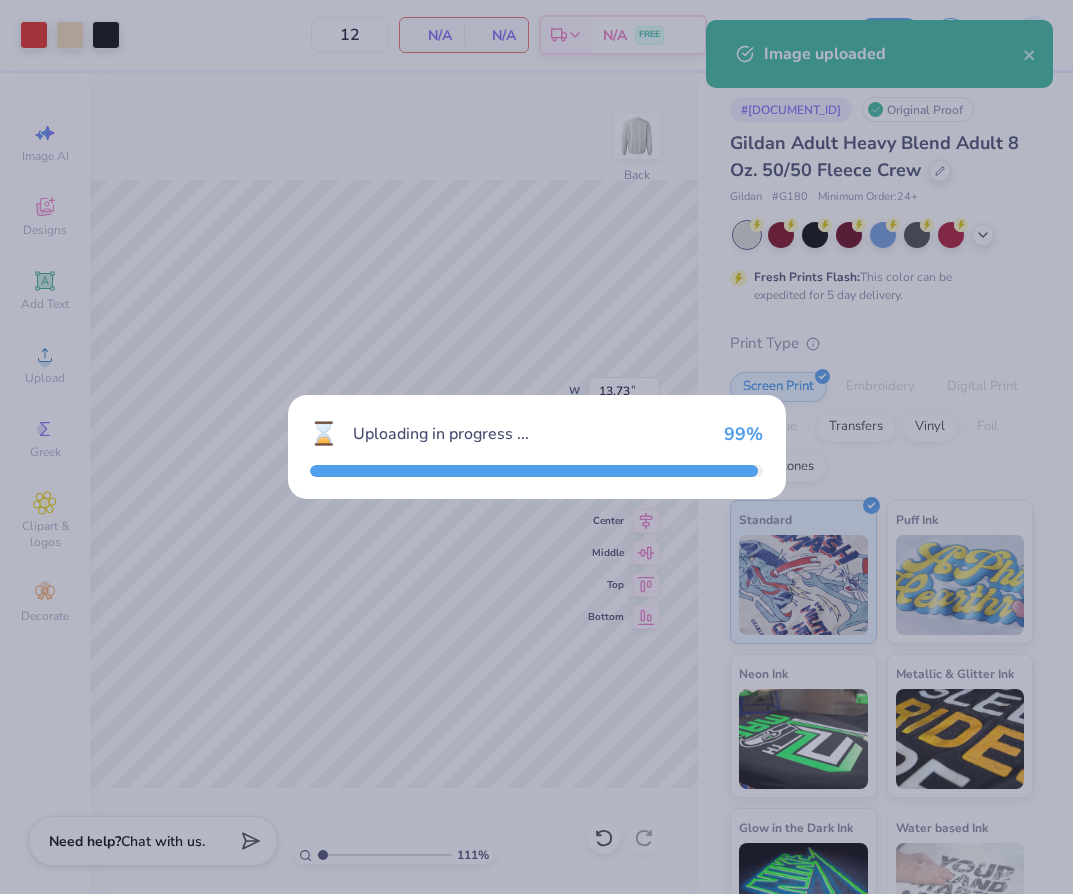 type on "1.10522621487156" 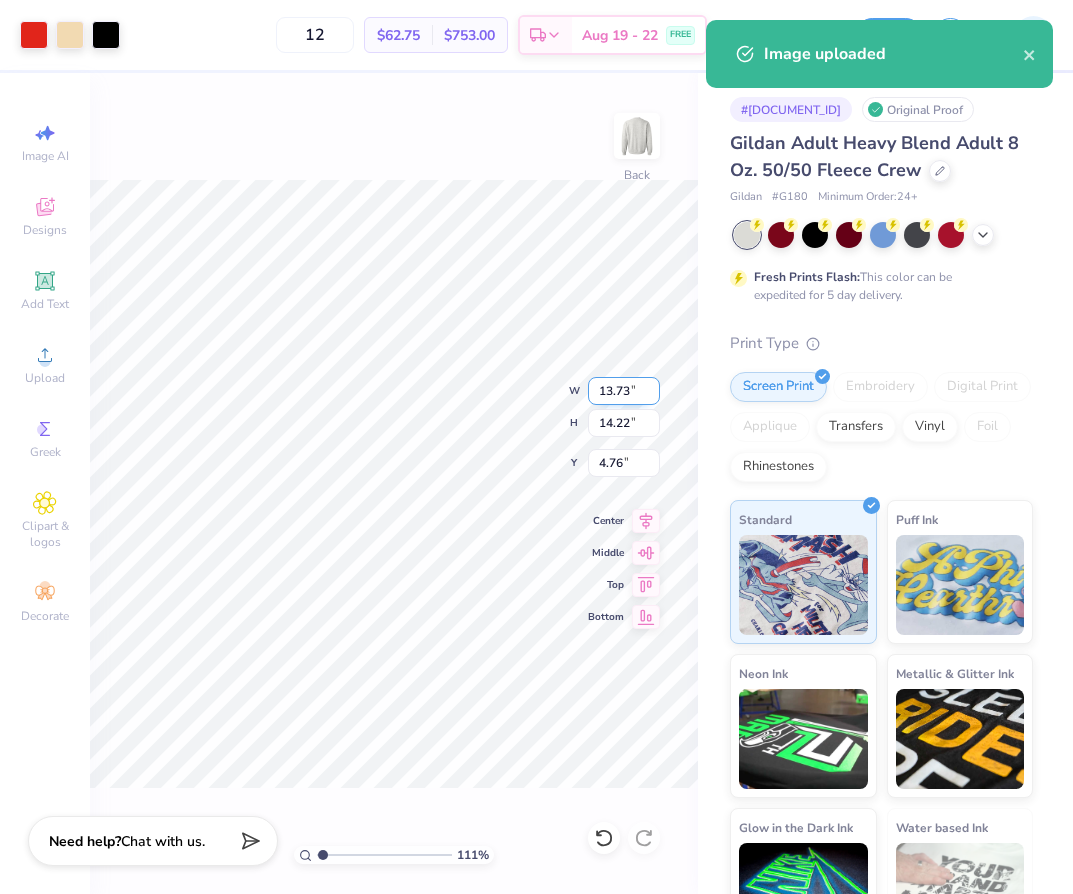 click on "13.73" at bounding box center [624, 391] 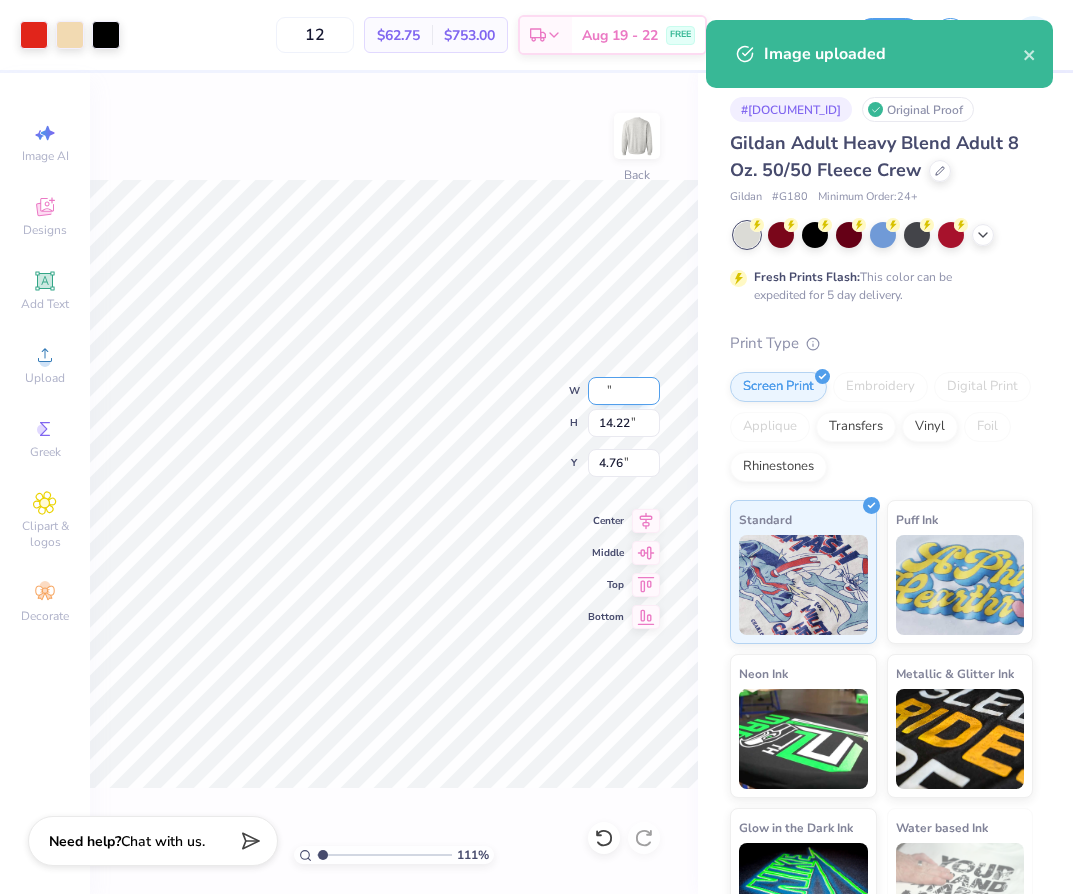 type 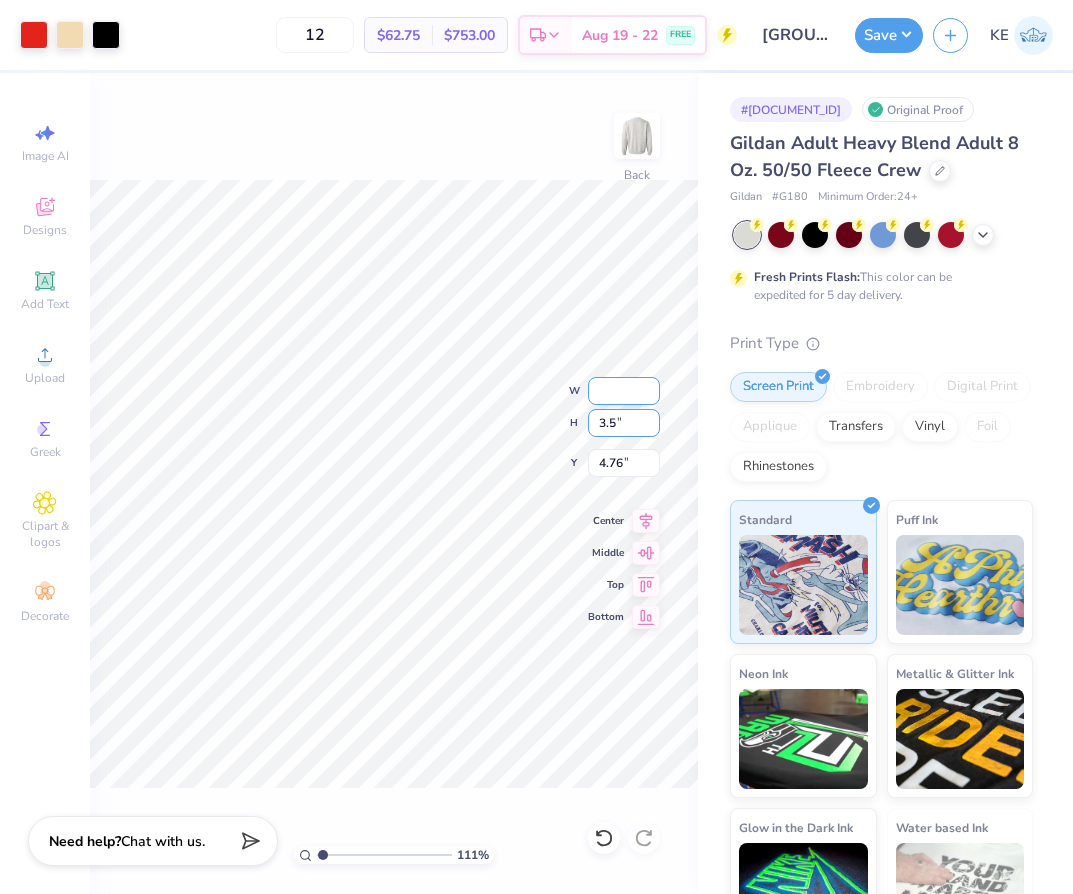 type on "3.5" 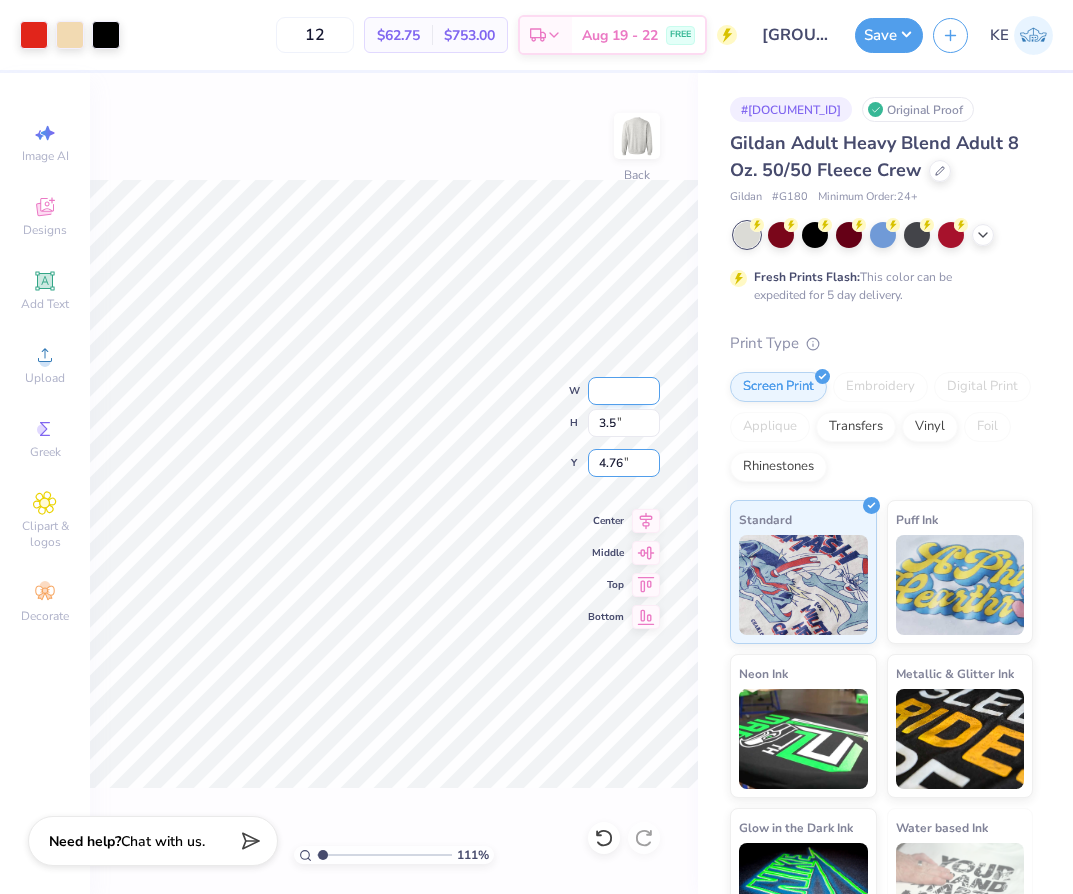 type on "1.10522621487156" 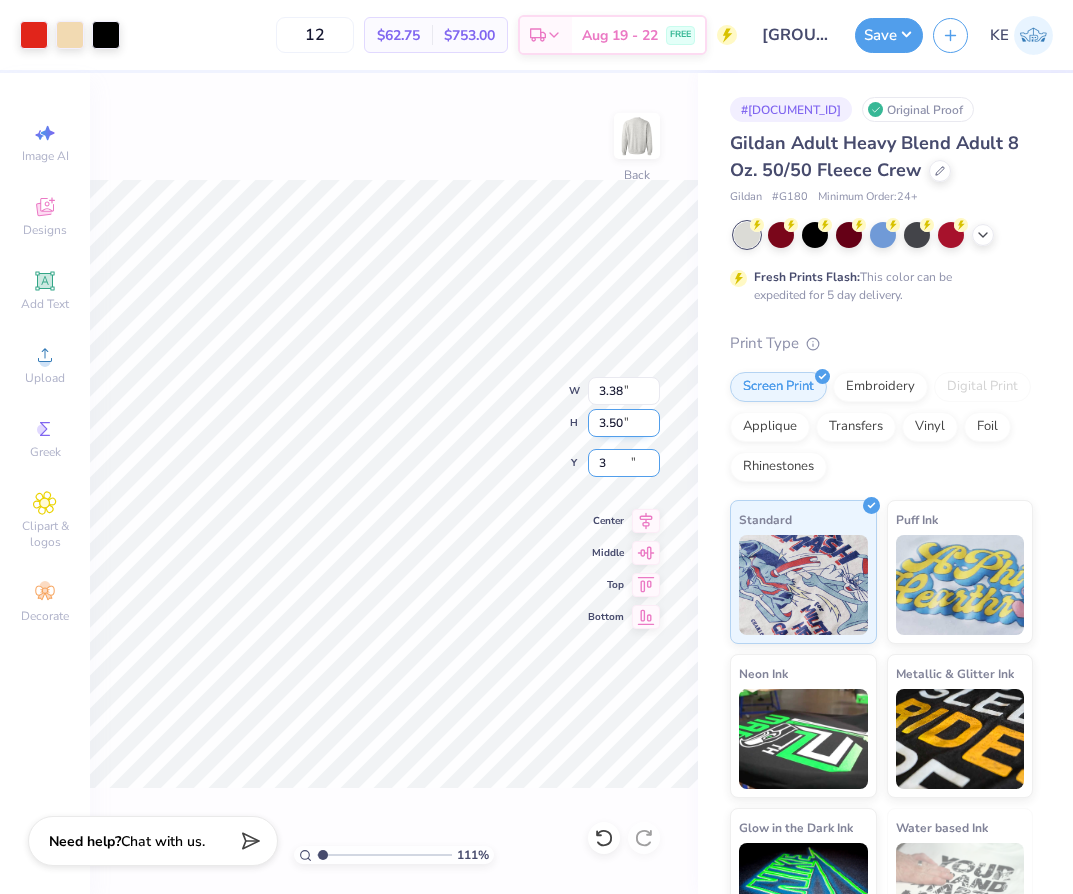 type on "3" 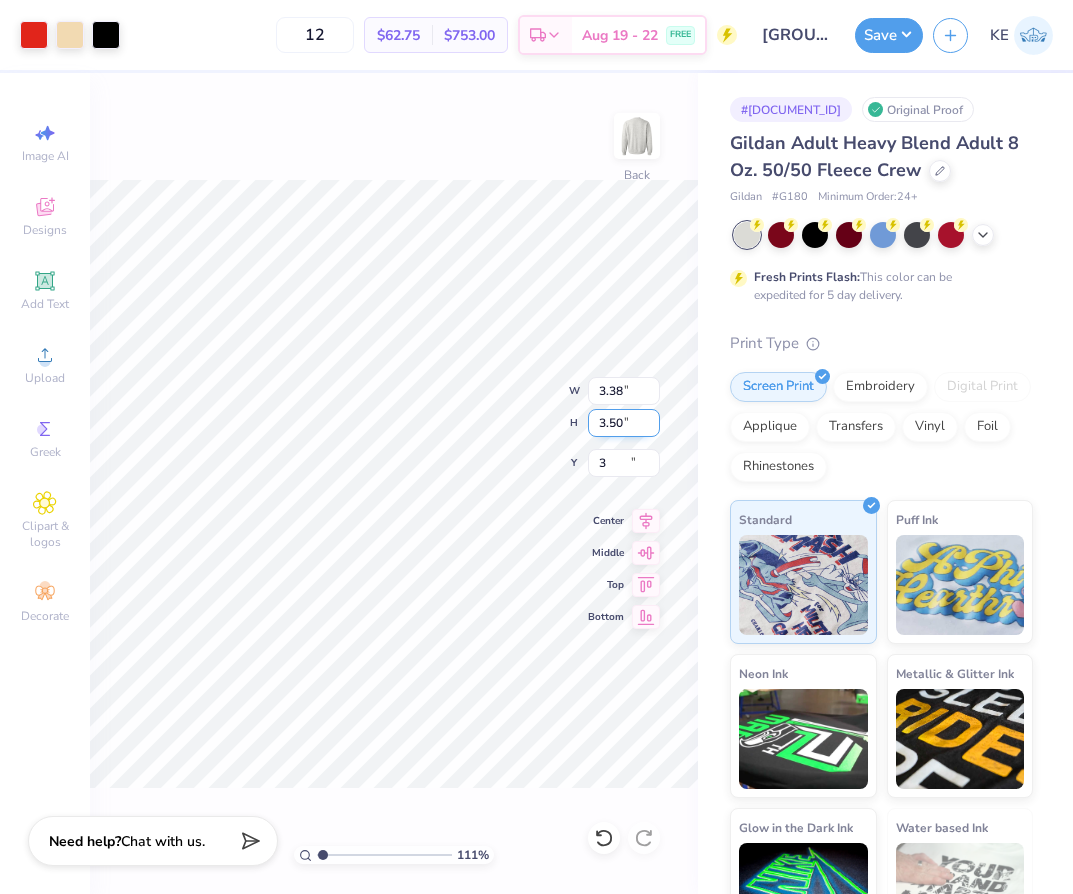 type on "1.10522621487156" 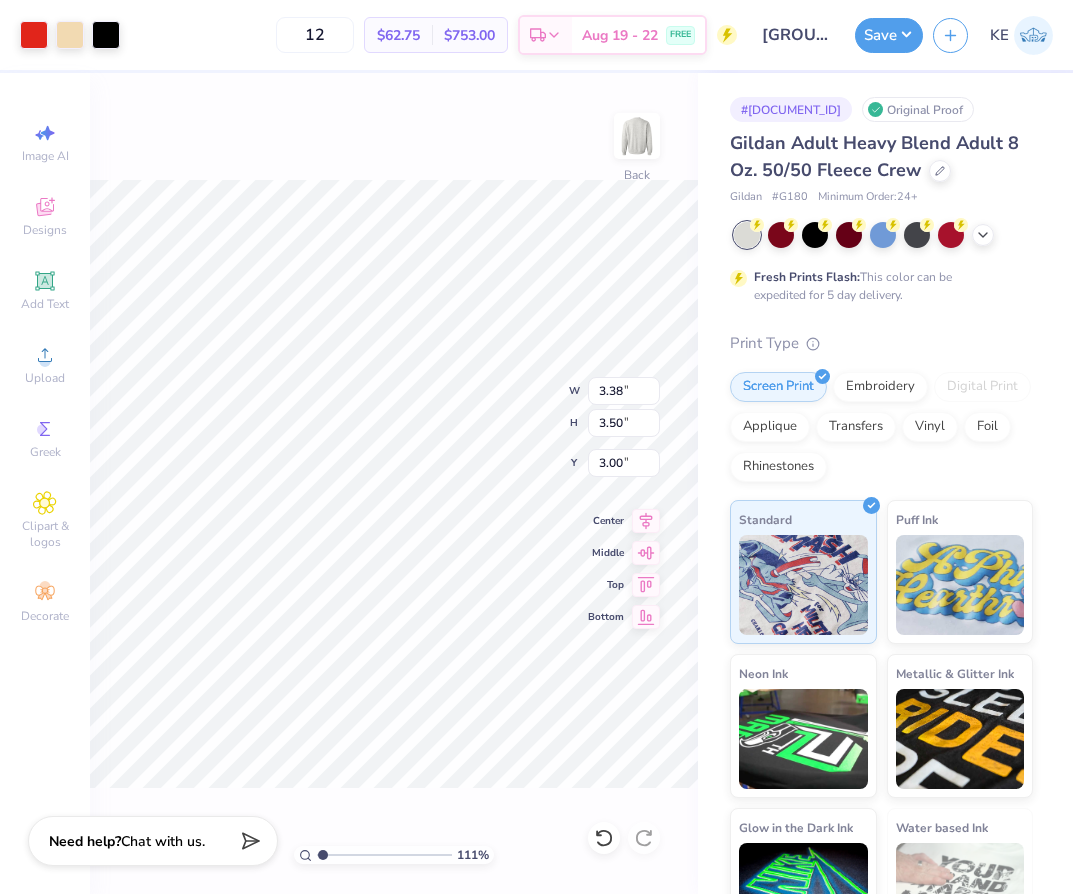 click on "111  % Back W 3.38 3.38 " H 3.50 3.50 " Y 3.00 3.00 " Center Middle Top Bottom" at bounding box center (394, 483) 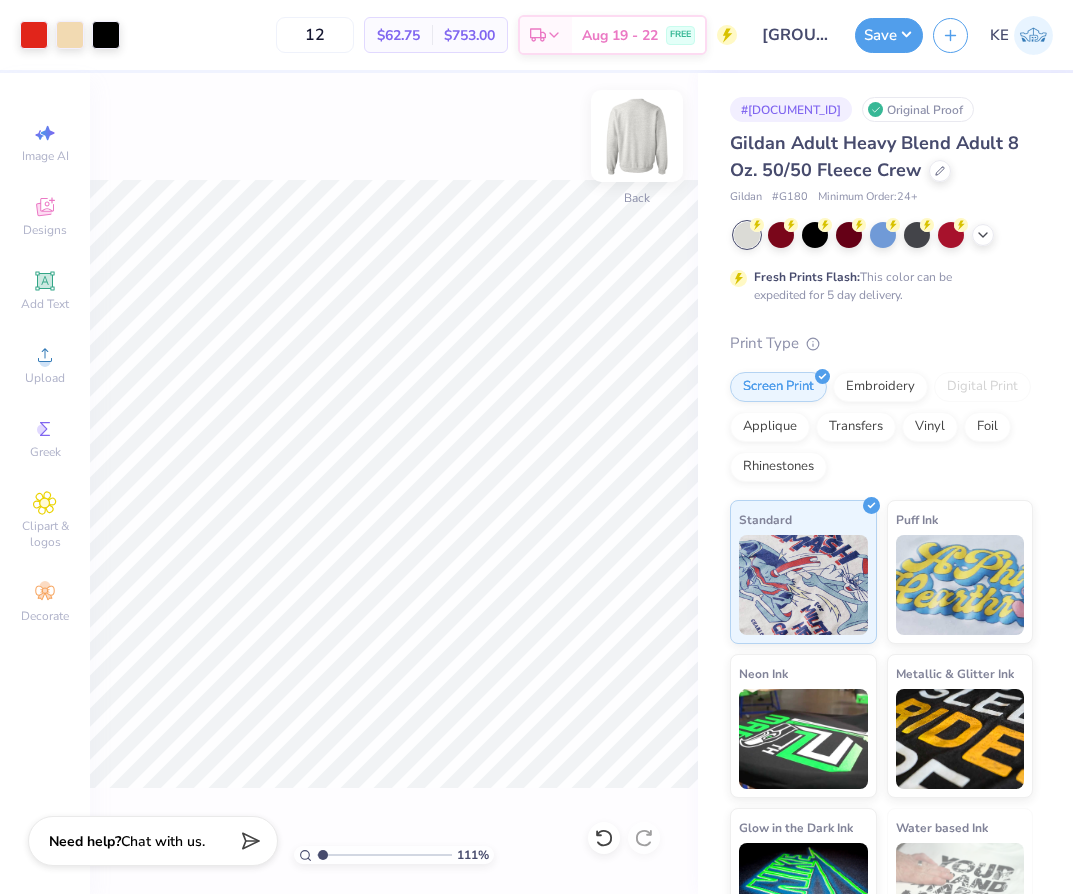 click at bounding box center [637, 136] 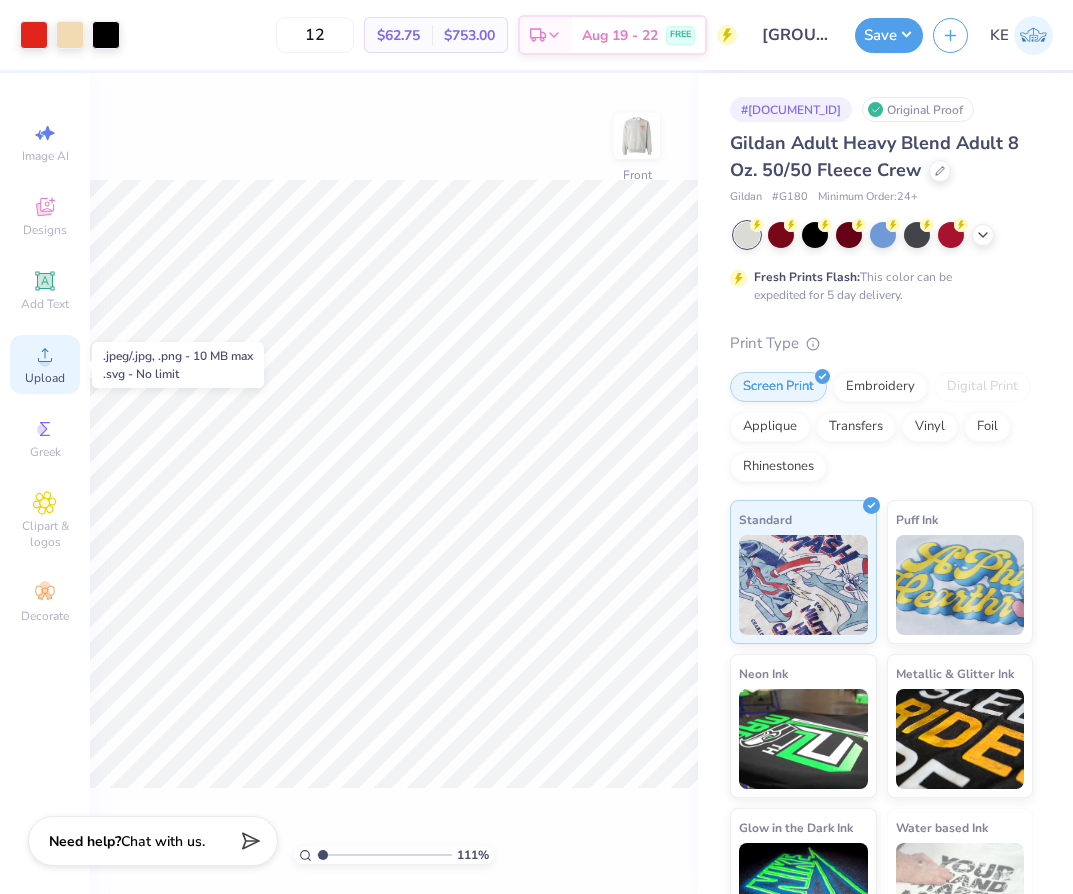 click 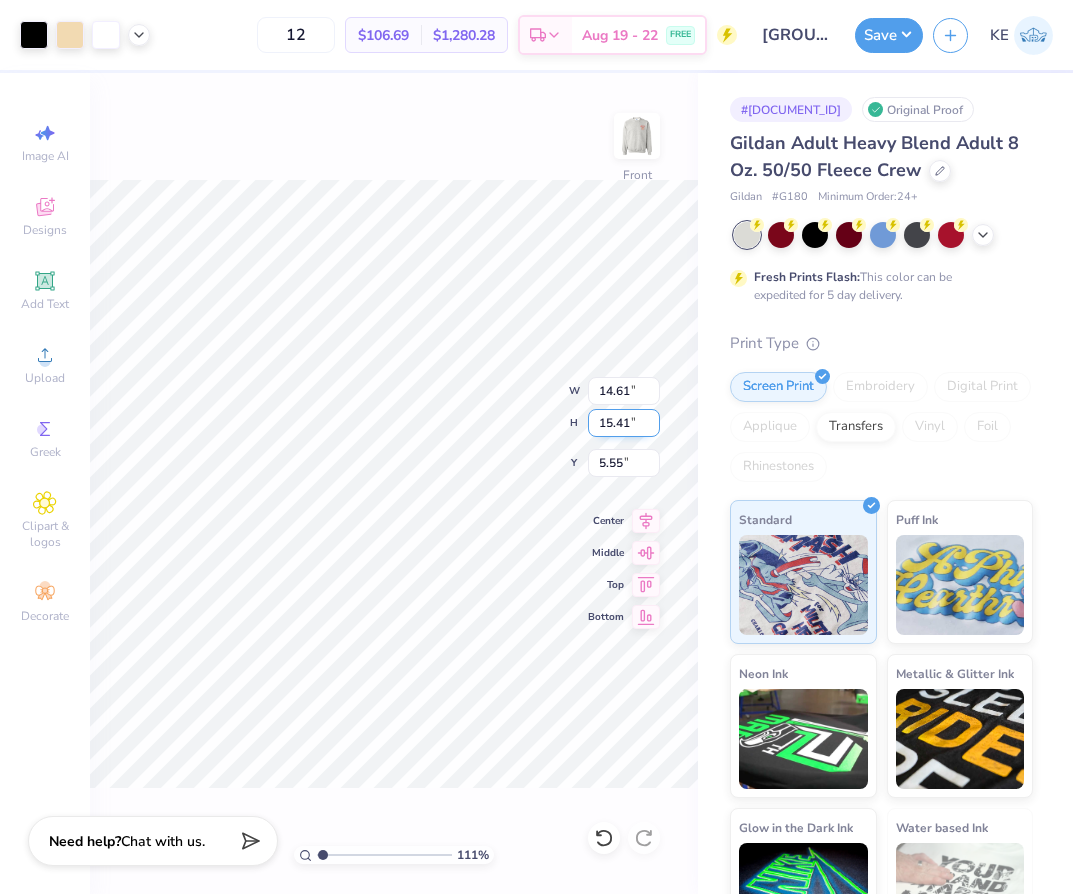 click on "15.41" at bounding box center (624, 423) 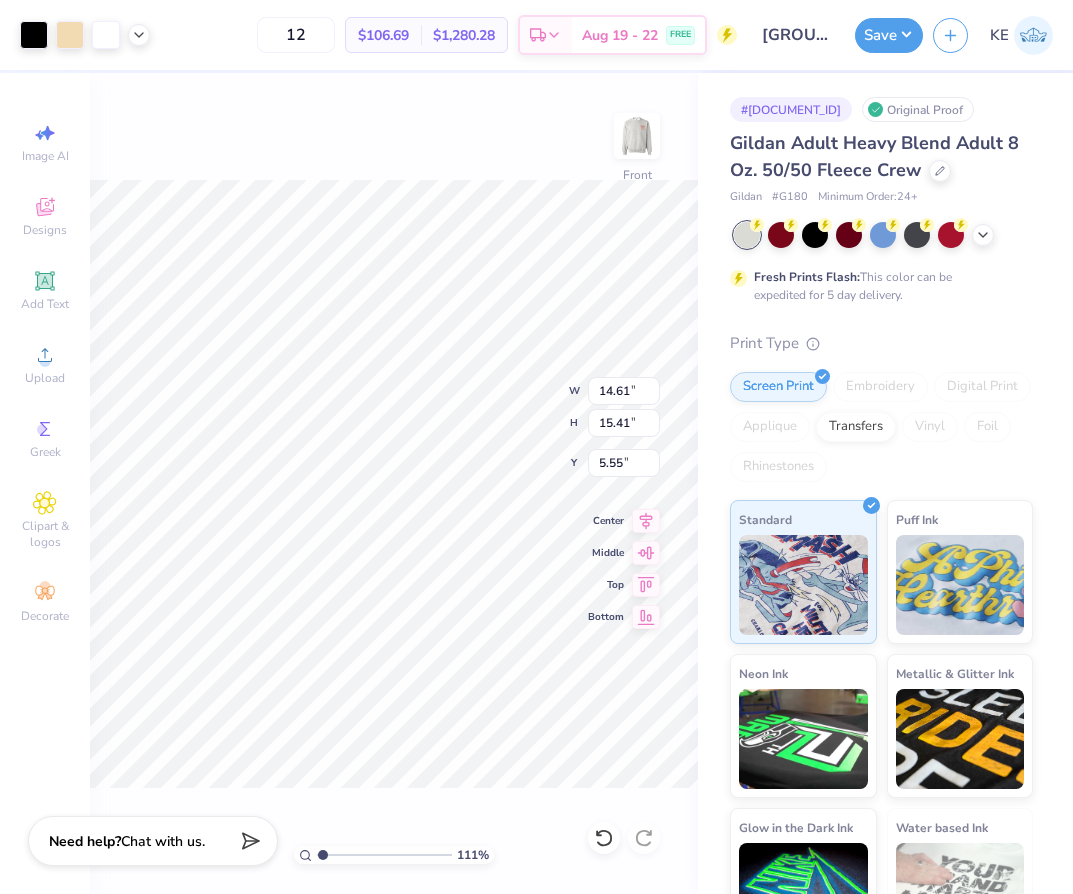 type on "1.10522621487156" 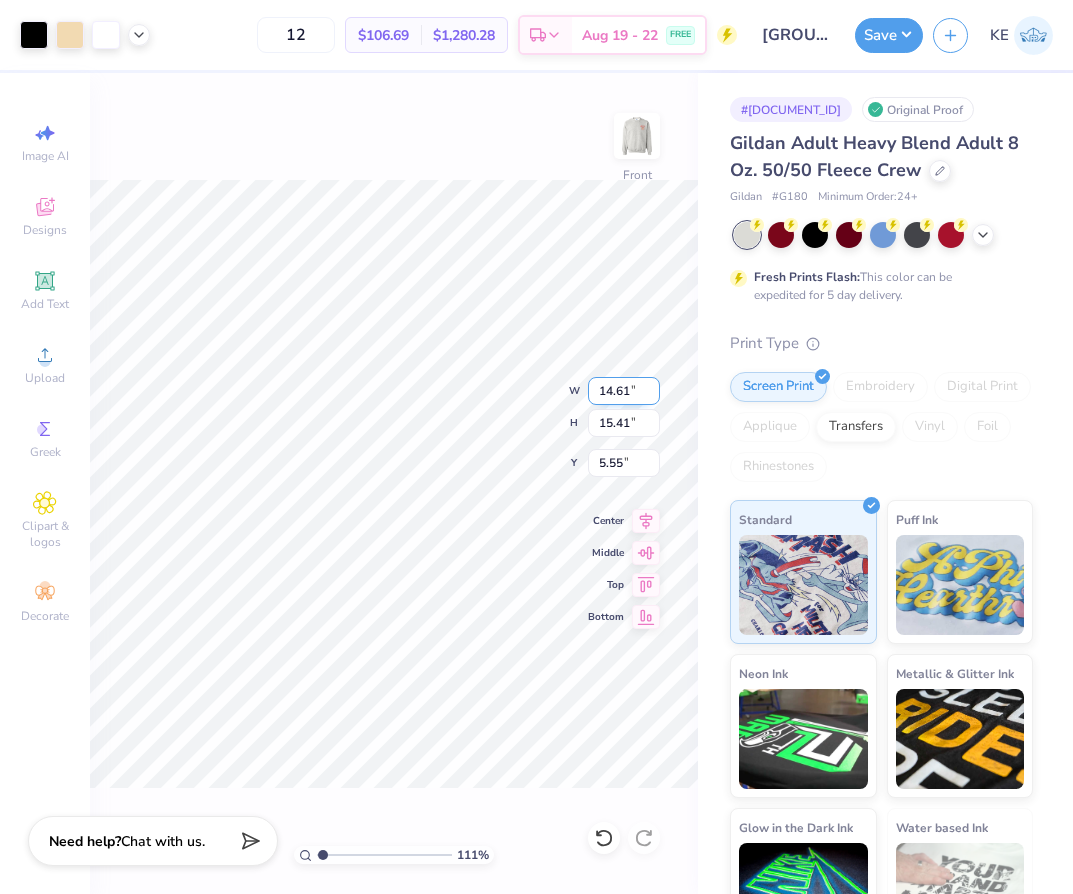 click on "14.61" at bounding box center (624, 391) 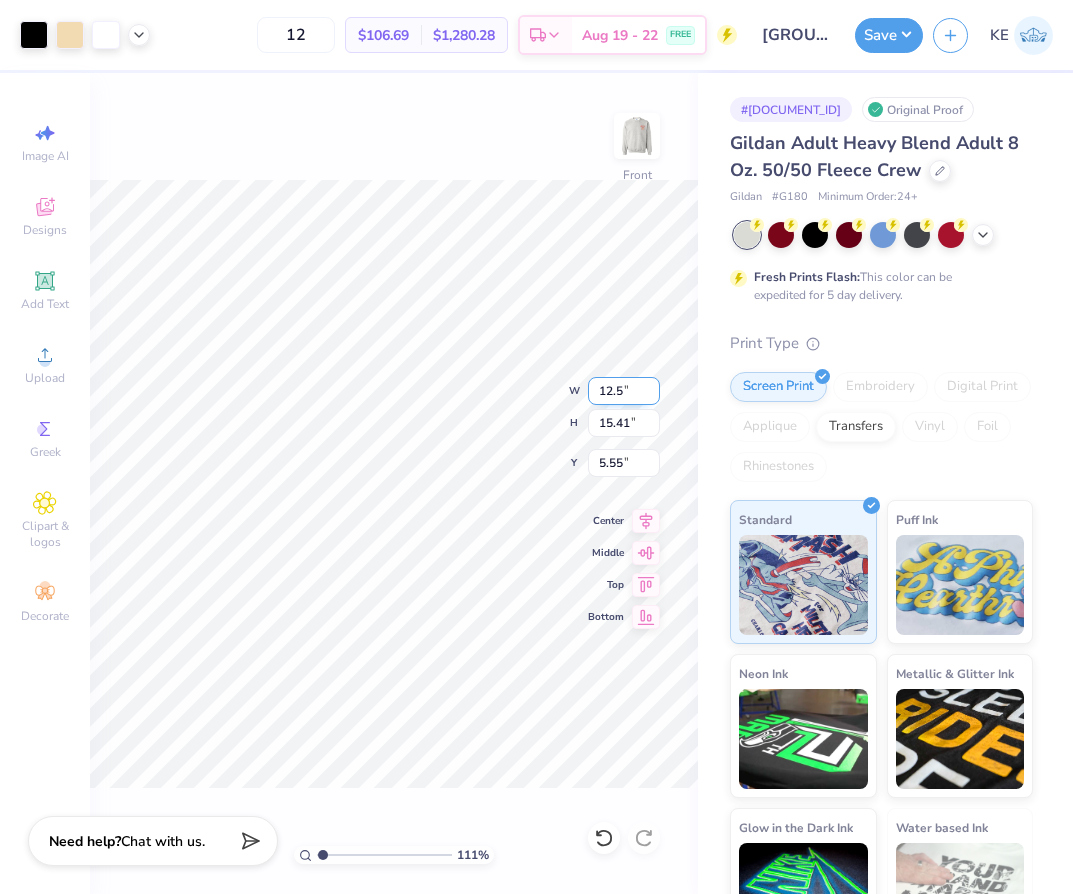 type on "12.5" 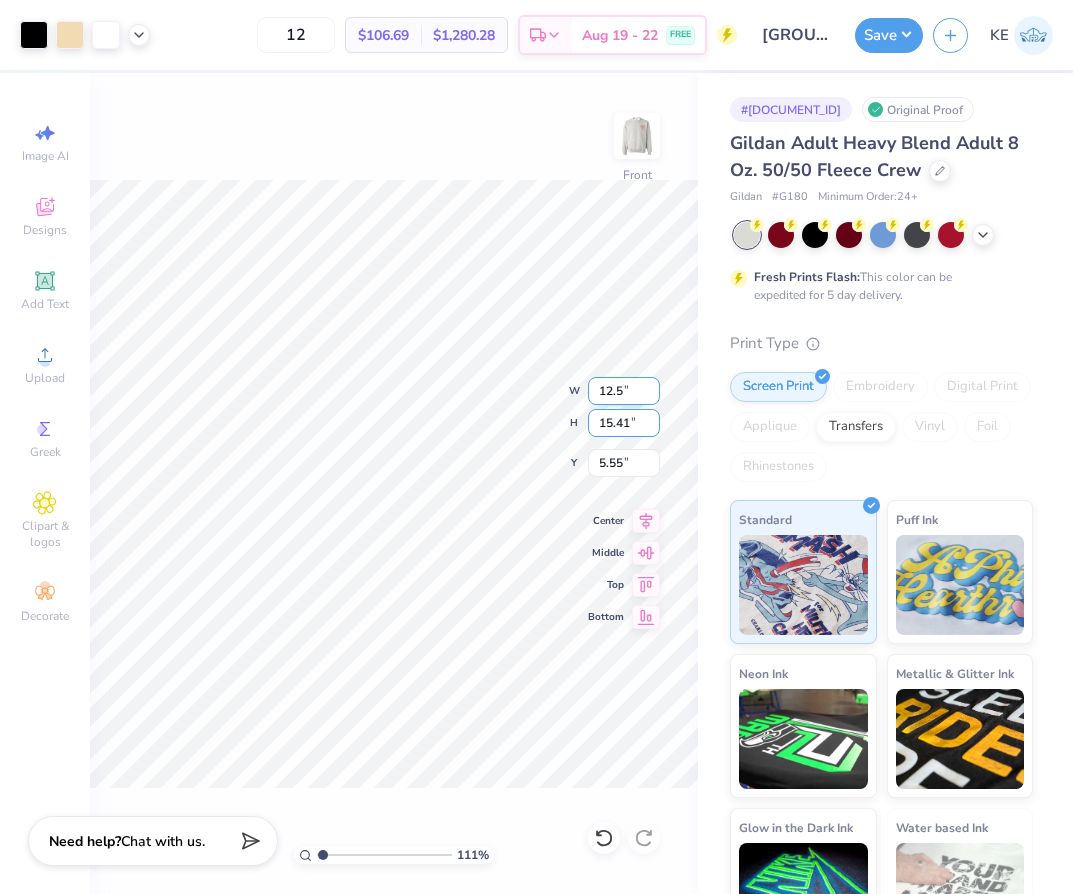 type on "1.10522621487156" 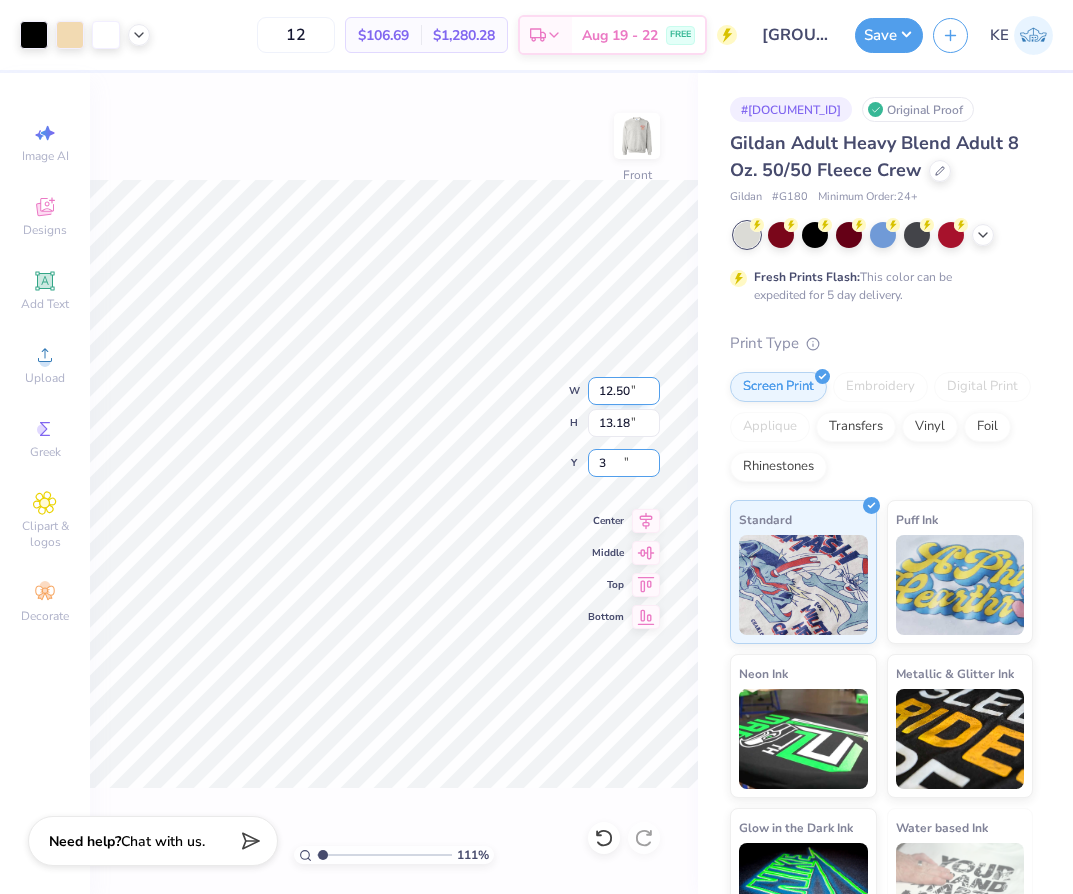 type on "3" 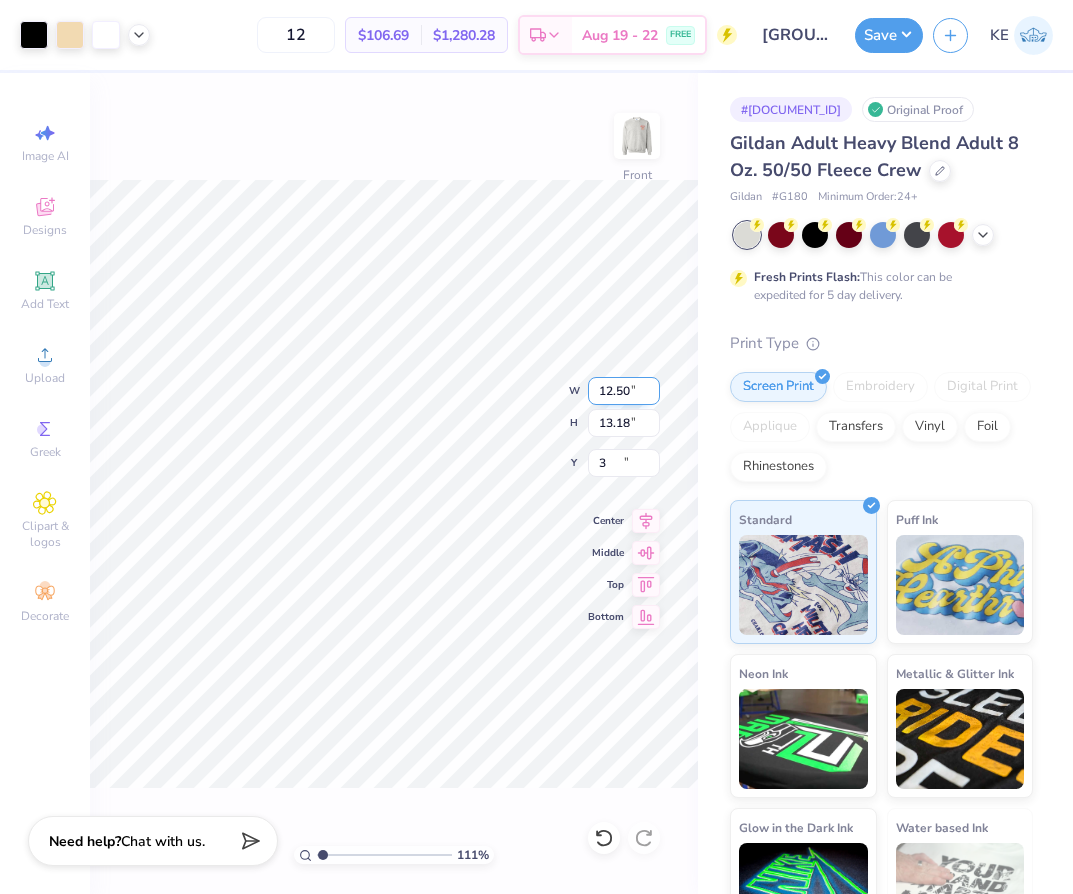 type on "1.10522621487156" 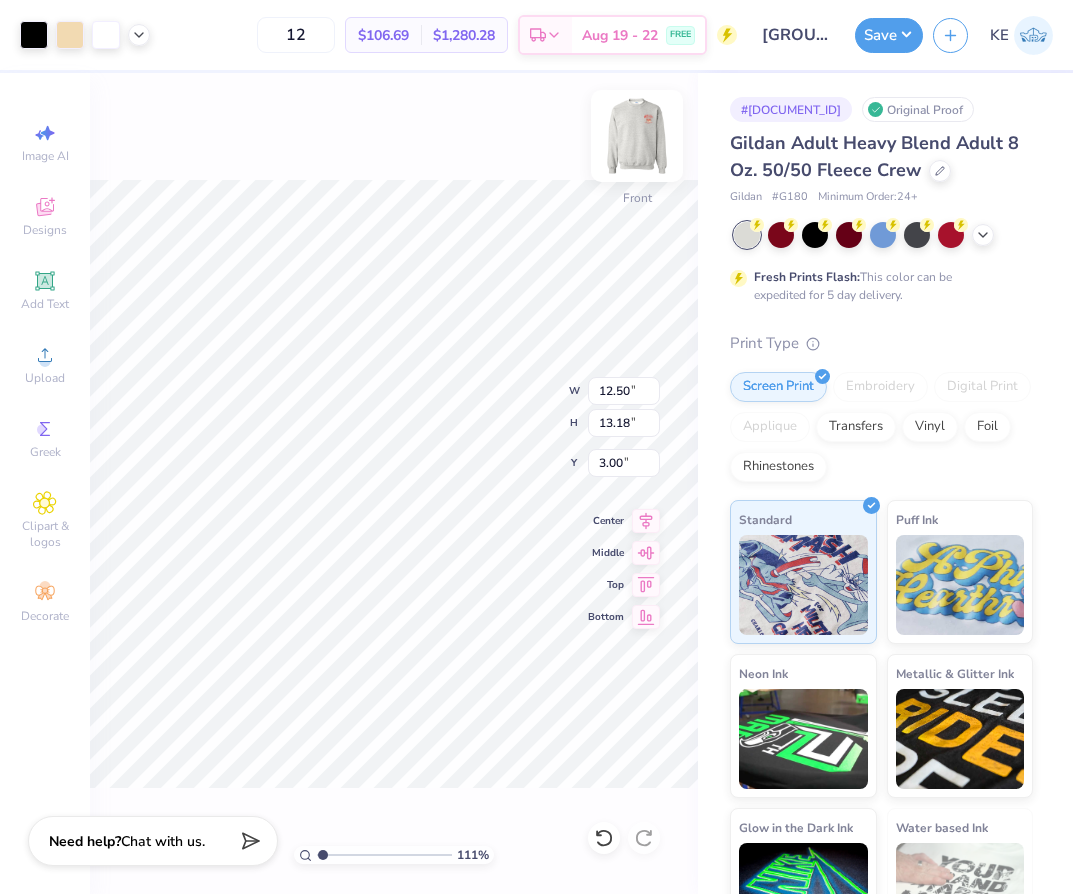 click at bounding box center (637, 136) 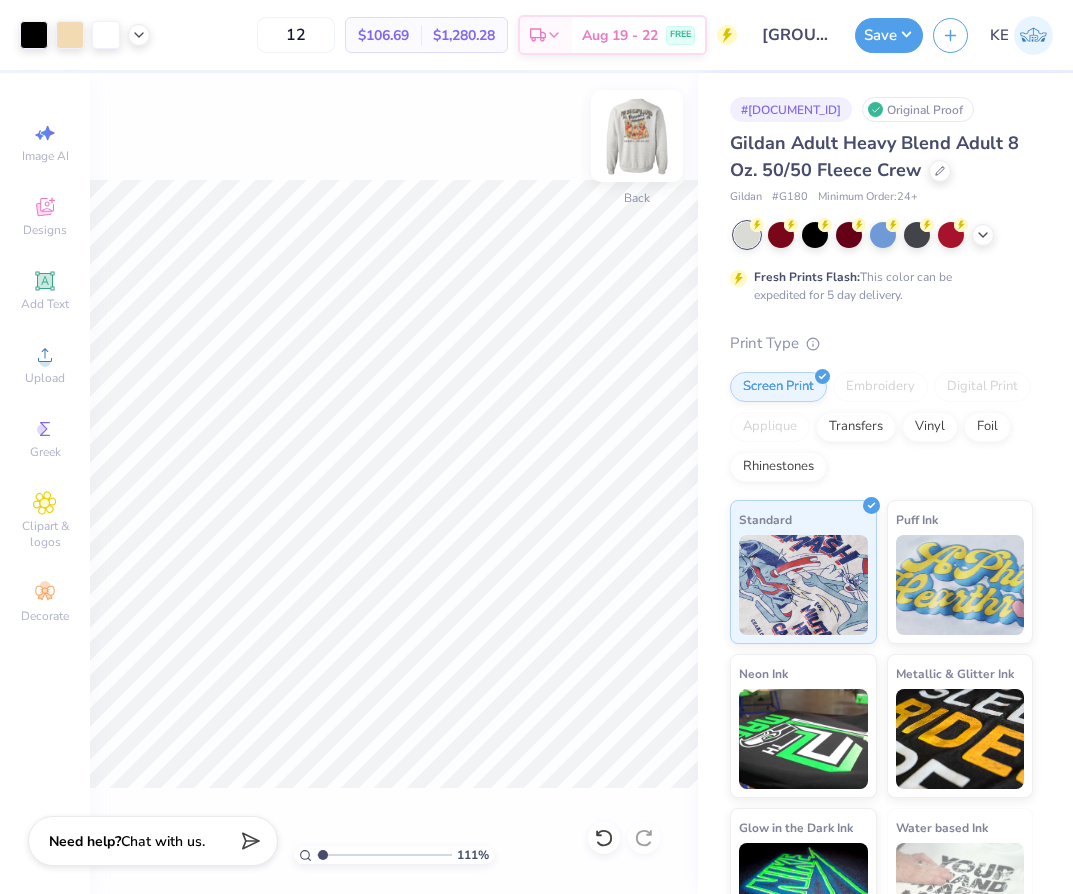 click at bounding box center (637, 136) 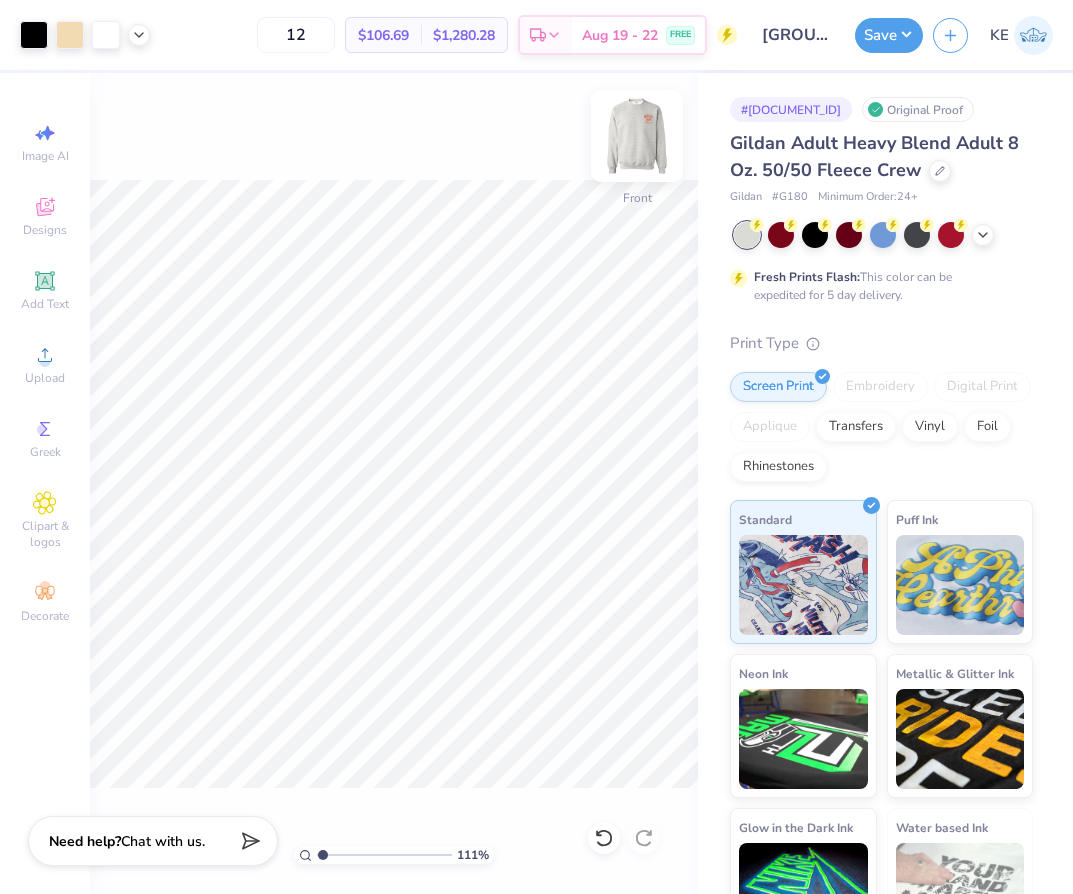click at bounding box center (637, 136) 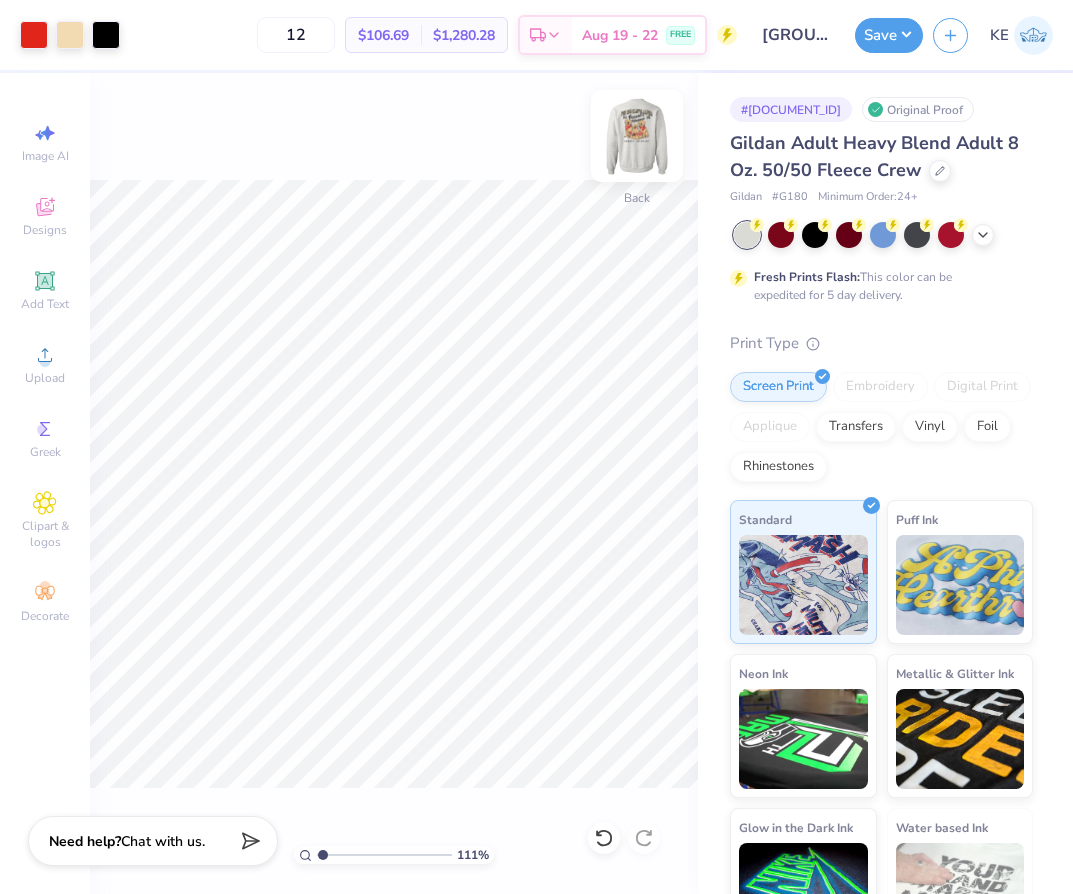 click at bounding box center [637, 136] 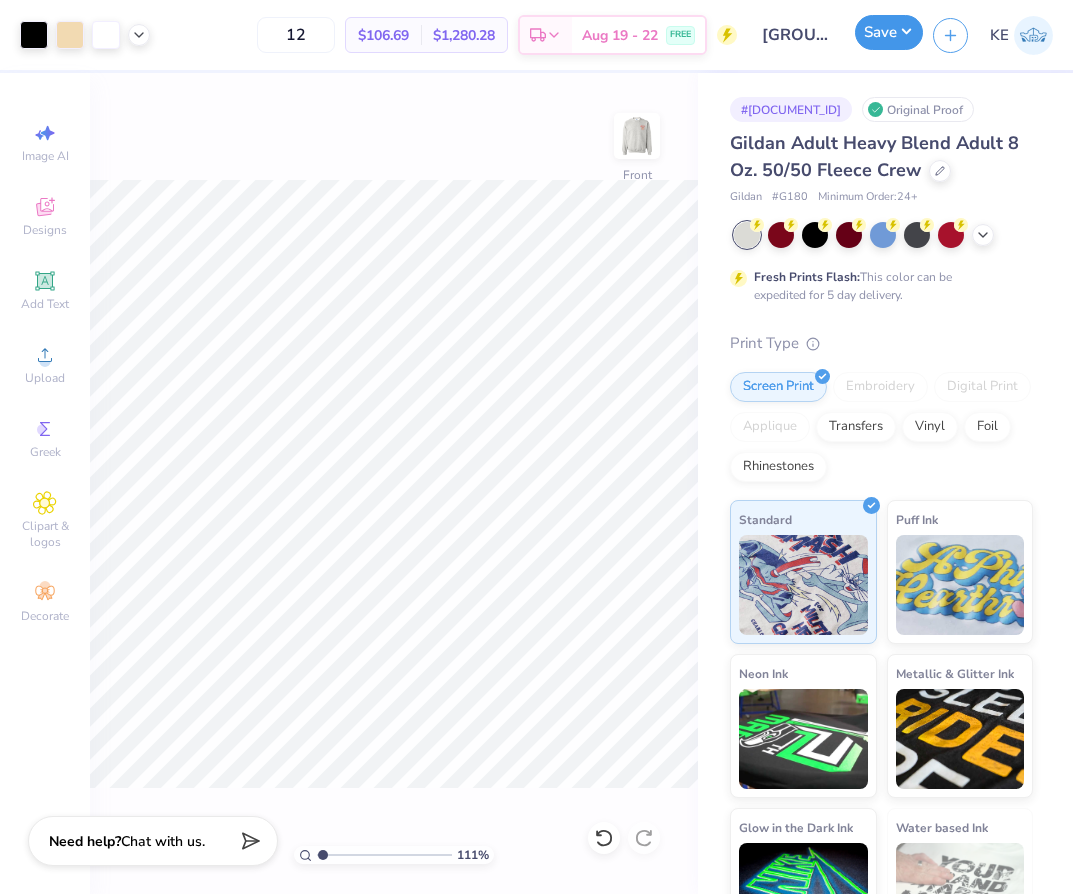click on "Save" at bounding box center (889, 32) 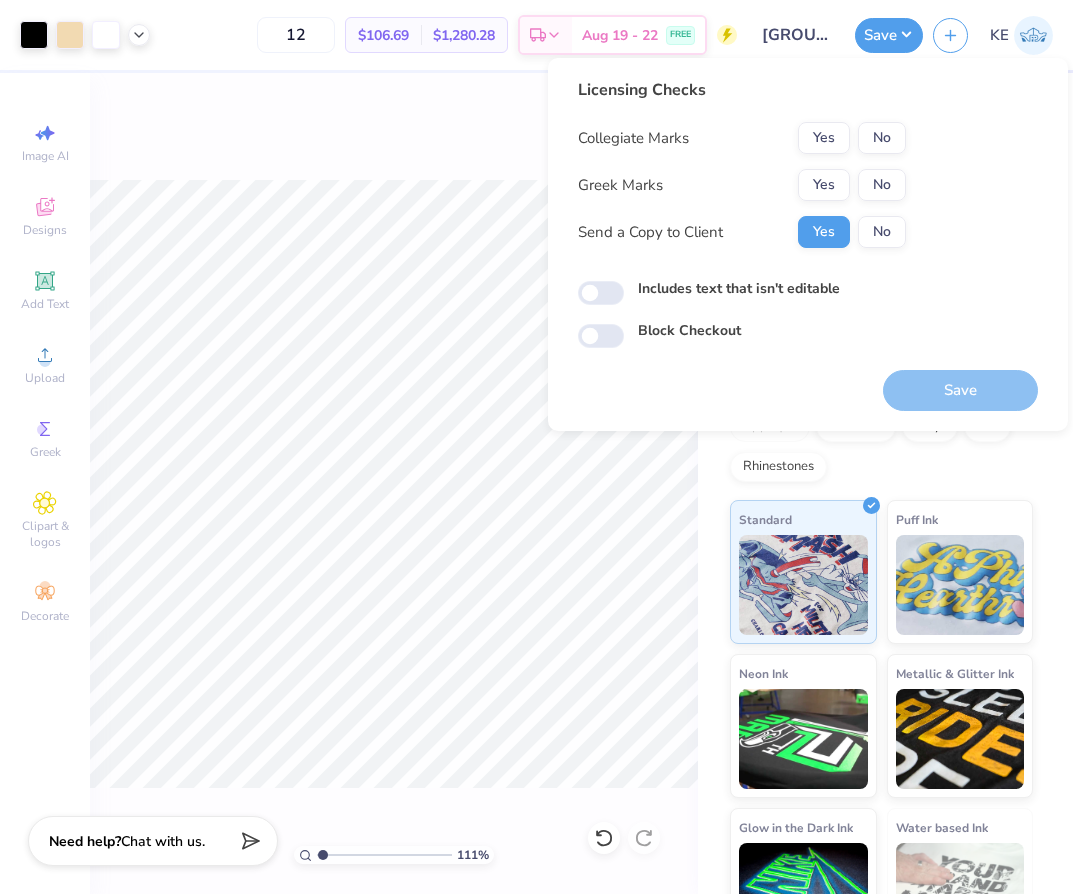 click on "Collegiate Marks Yes No Greek Marks Yes No Send a Copy to Client Yes No" at bounding box center [742, 185] 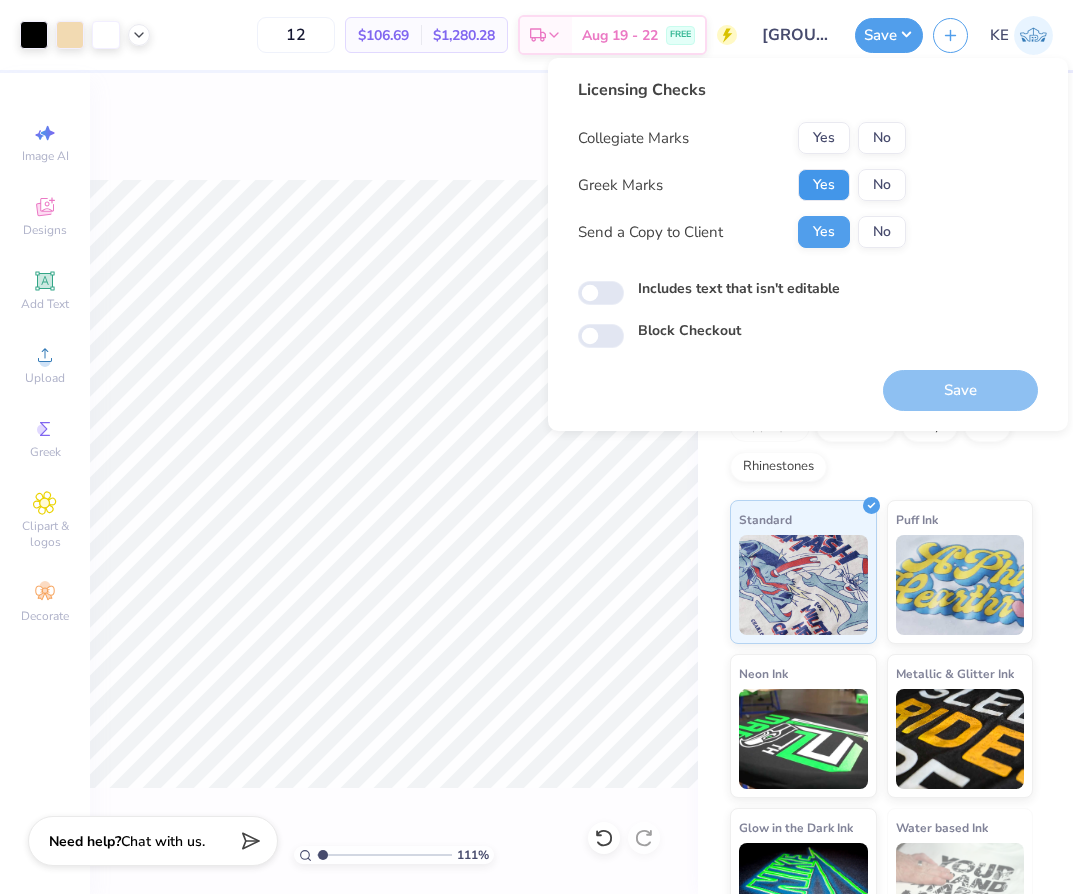 click on "Yes" at bounding box center [824, 185] 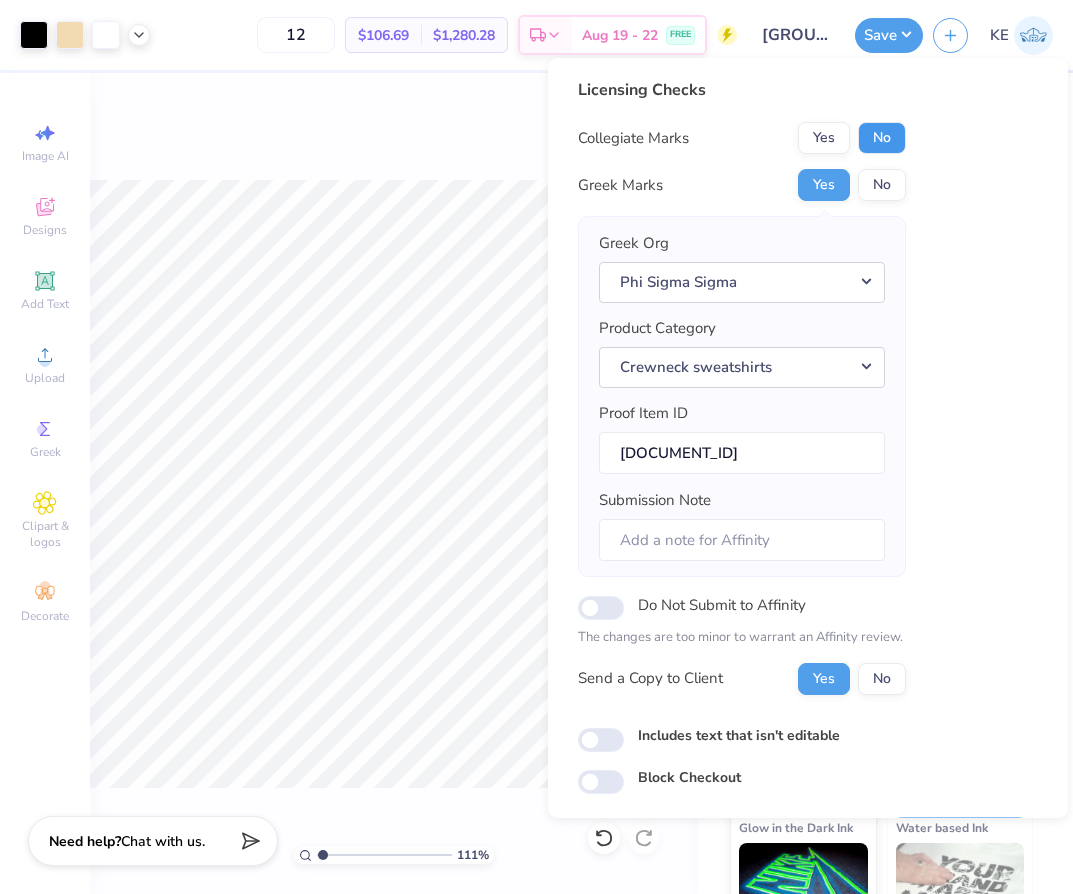 click on "No" at bounding box center (882, 138) 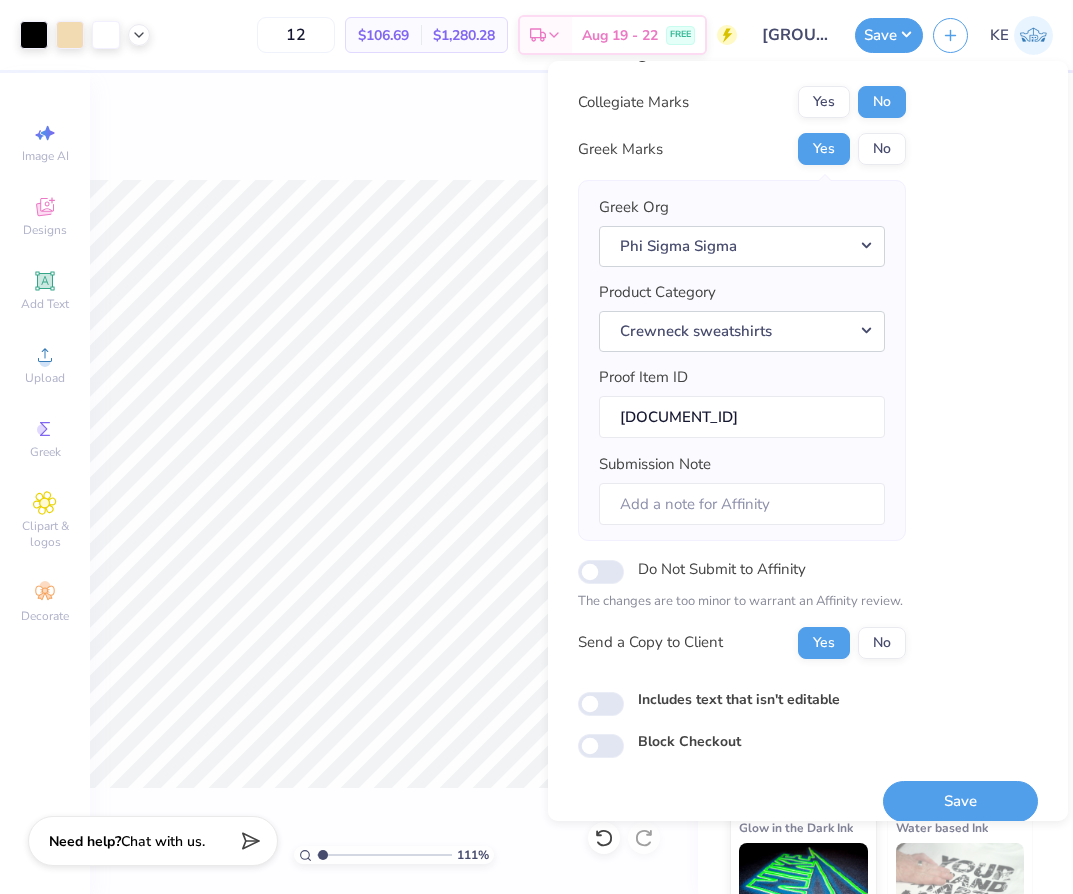 scroll, scrollTop: 59, scrollLeft: 0, axis: vertical 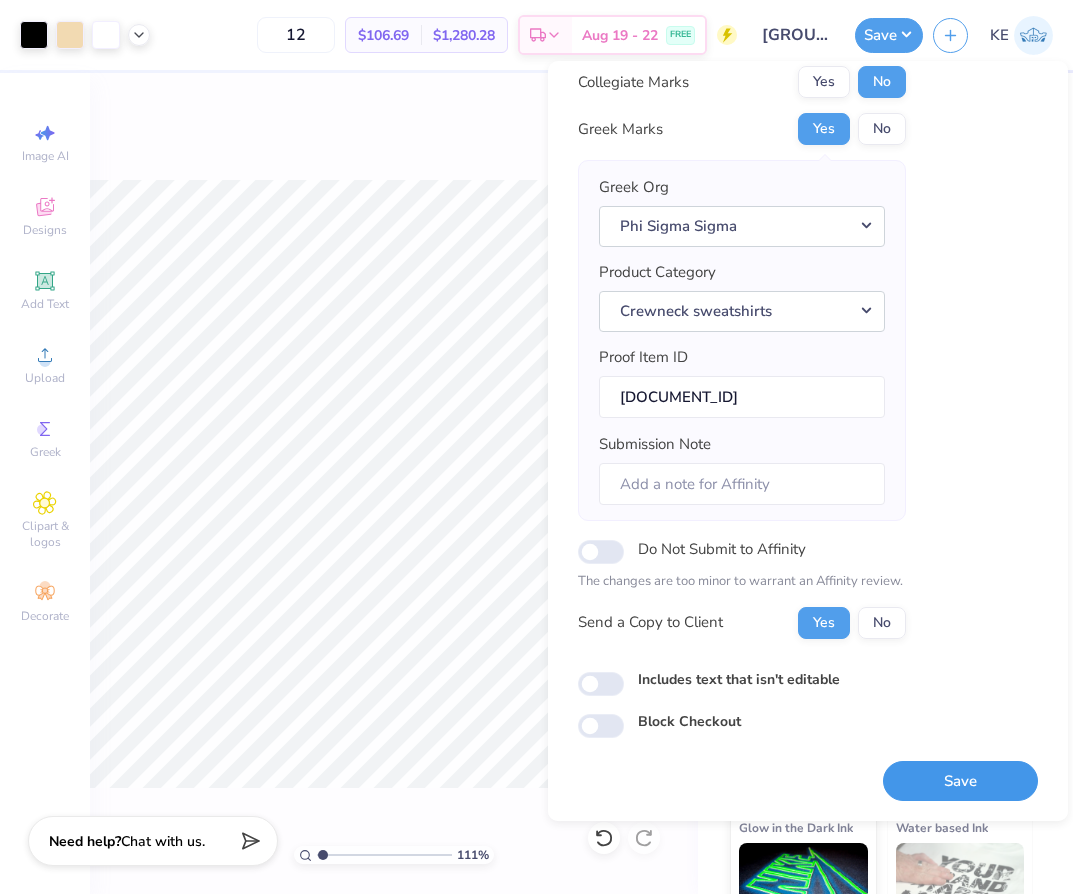 click on "Save" at bounding box center [960, 781] 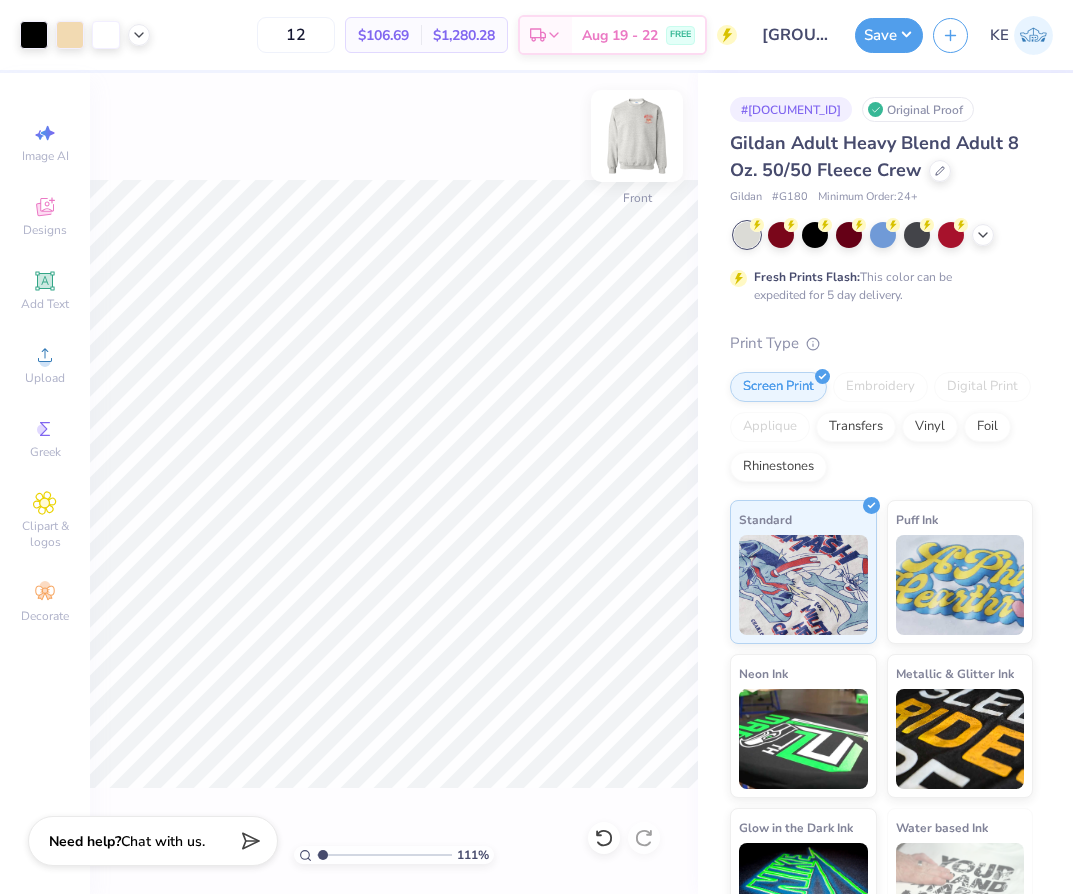 click at bounding box center (637, 136) 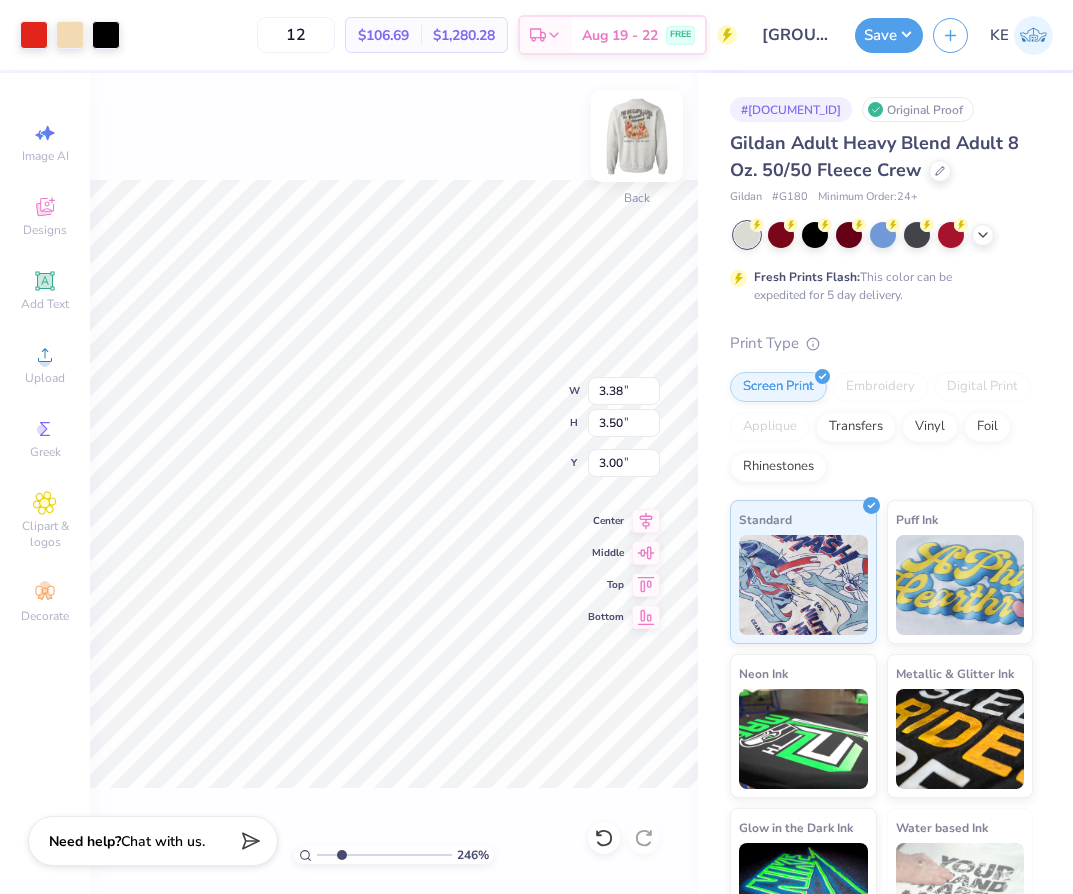 click at bounding box center [637, 136] 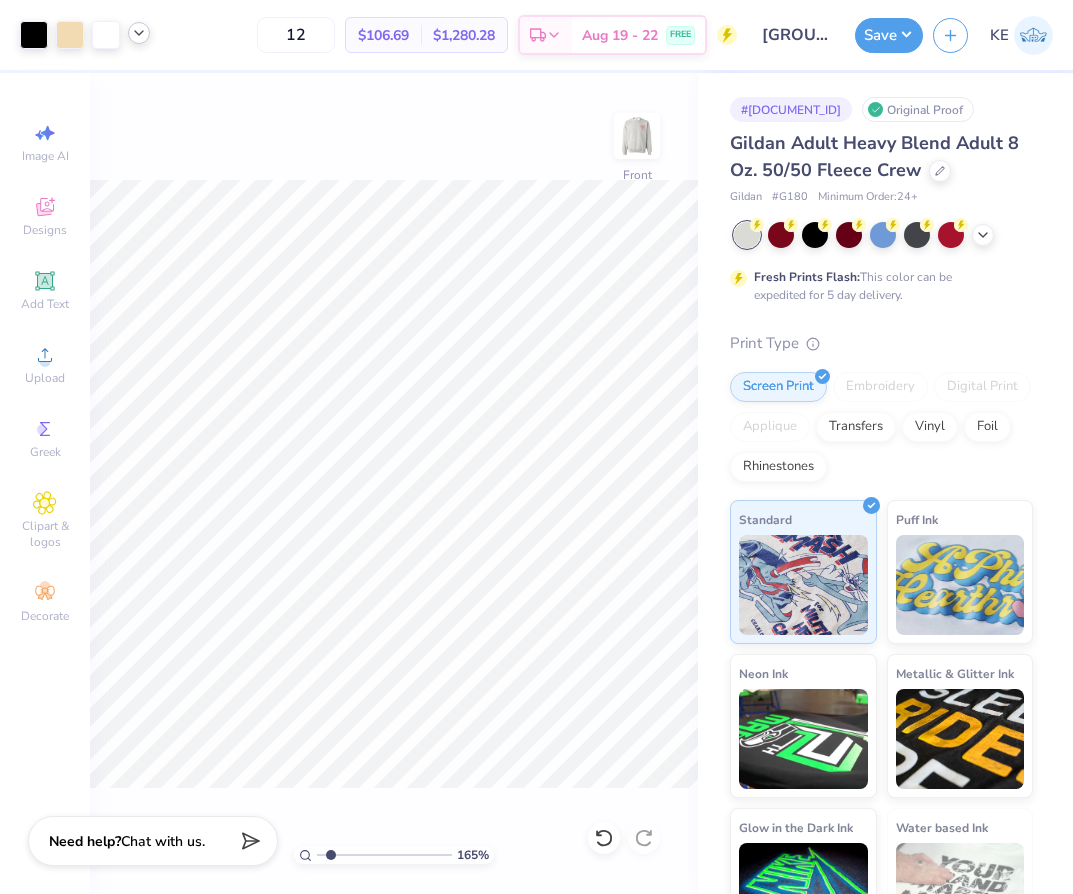 click 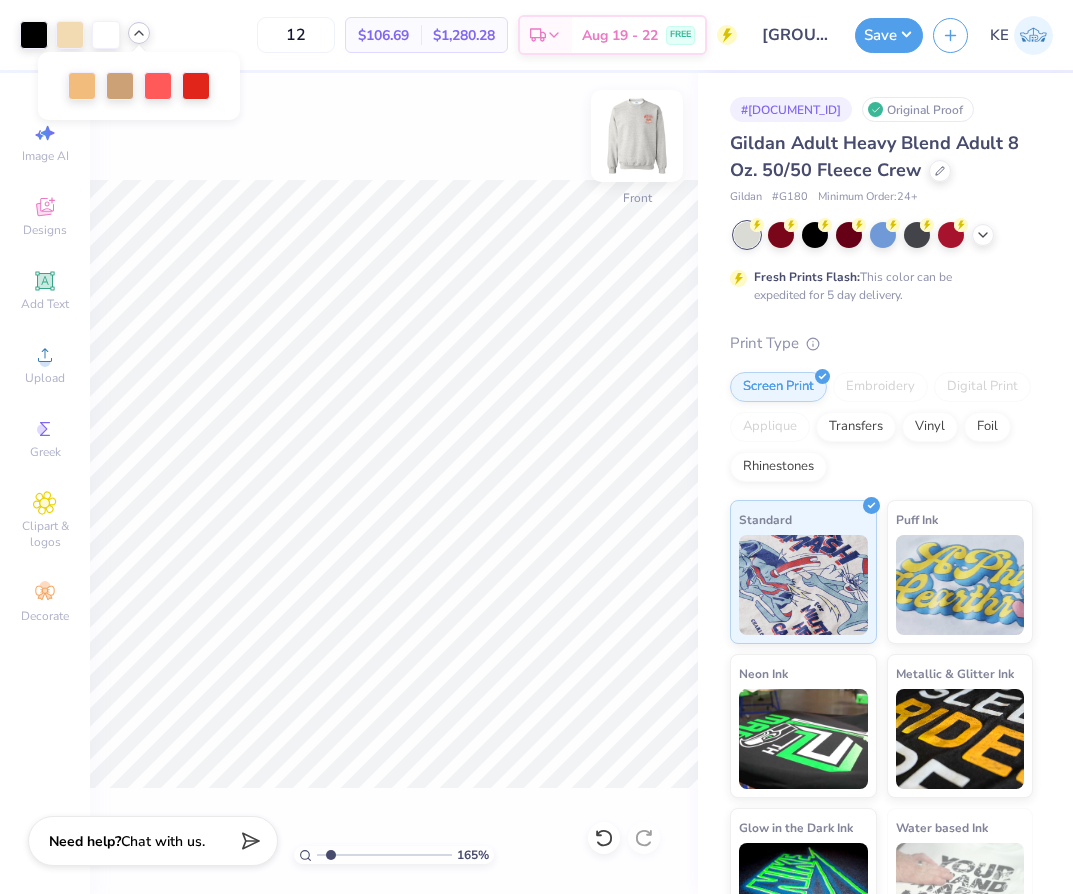 click at bounding box center [637, 136] 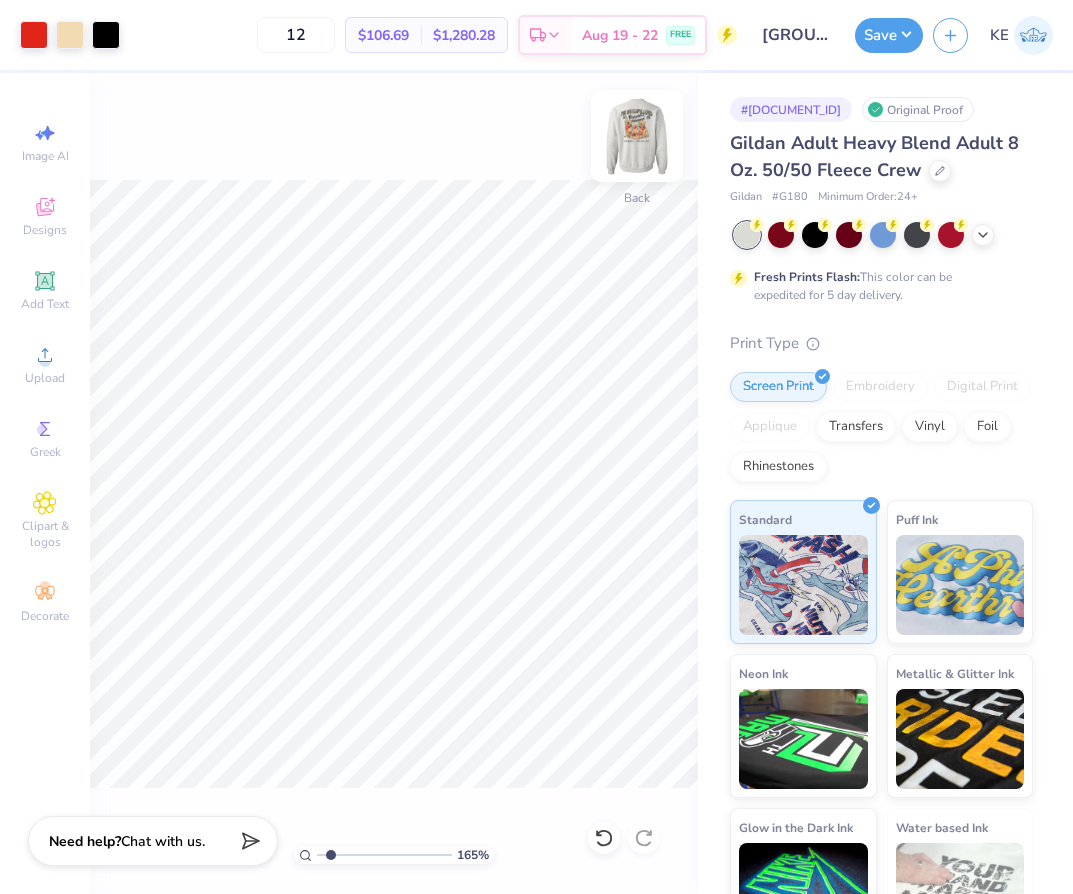 click at bounding box center (637, 136) 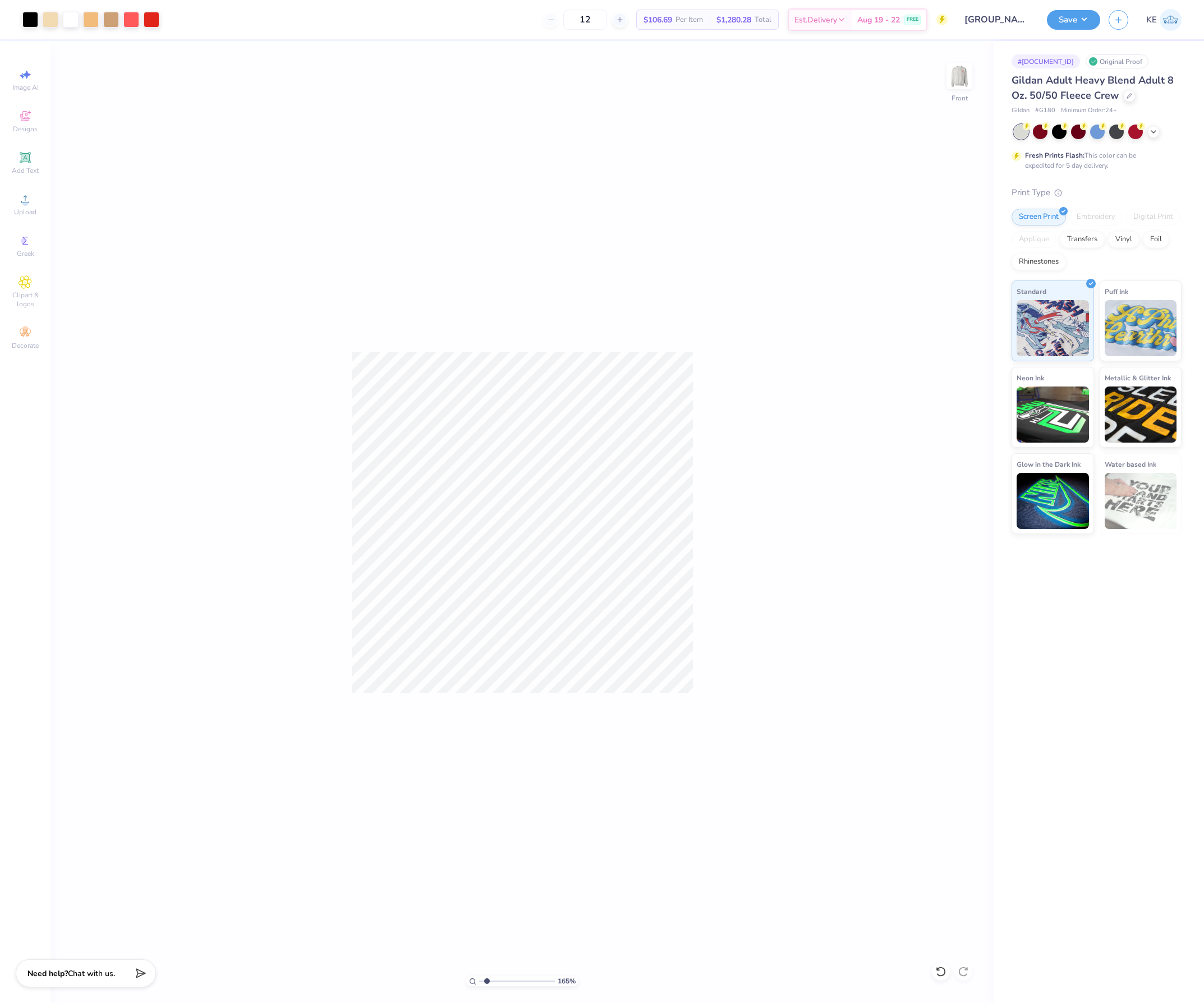 type on "1" 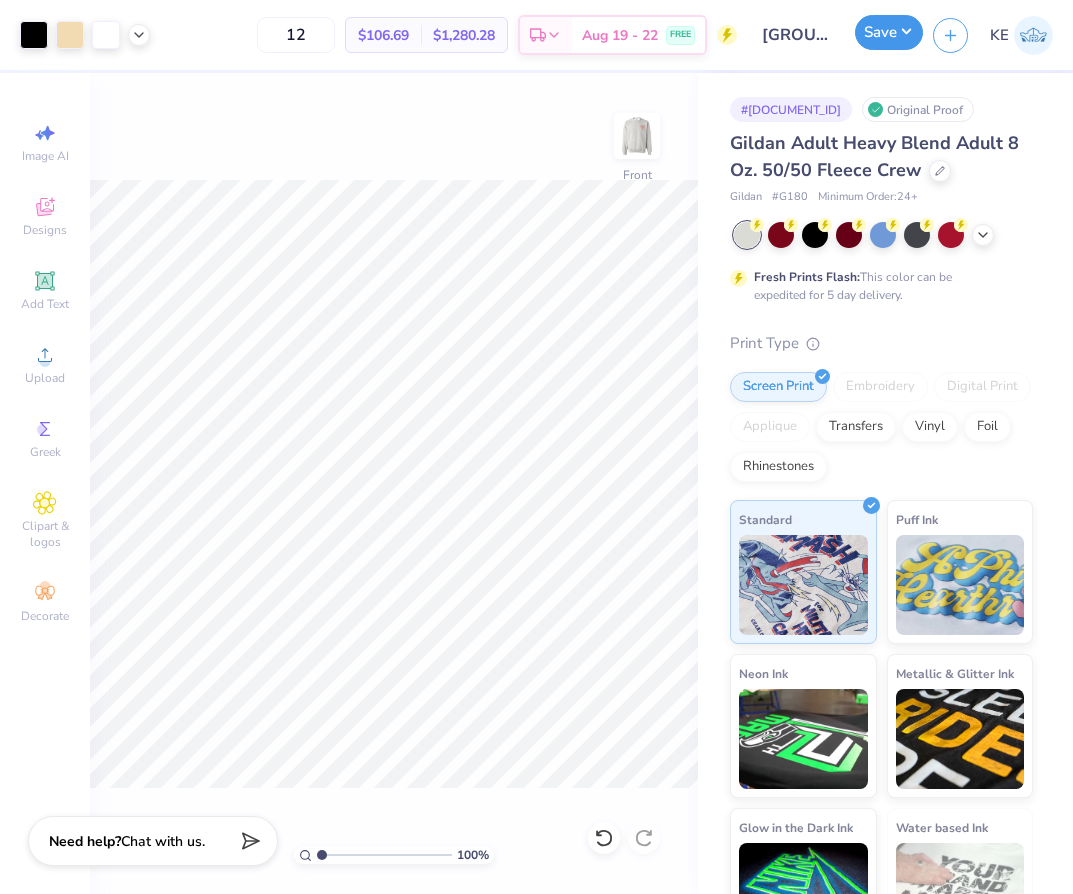 click on "Save" at bounding box center (889, 32) 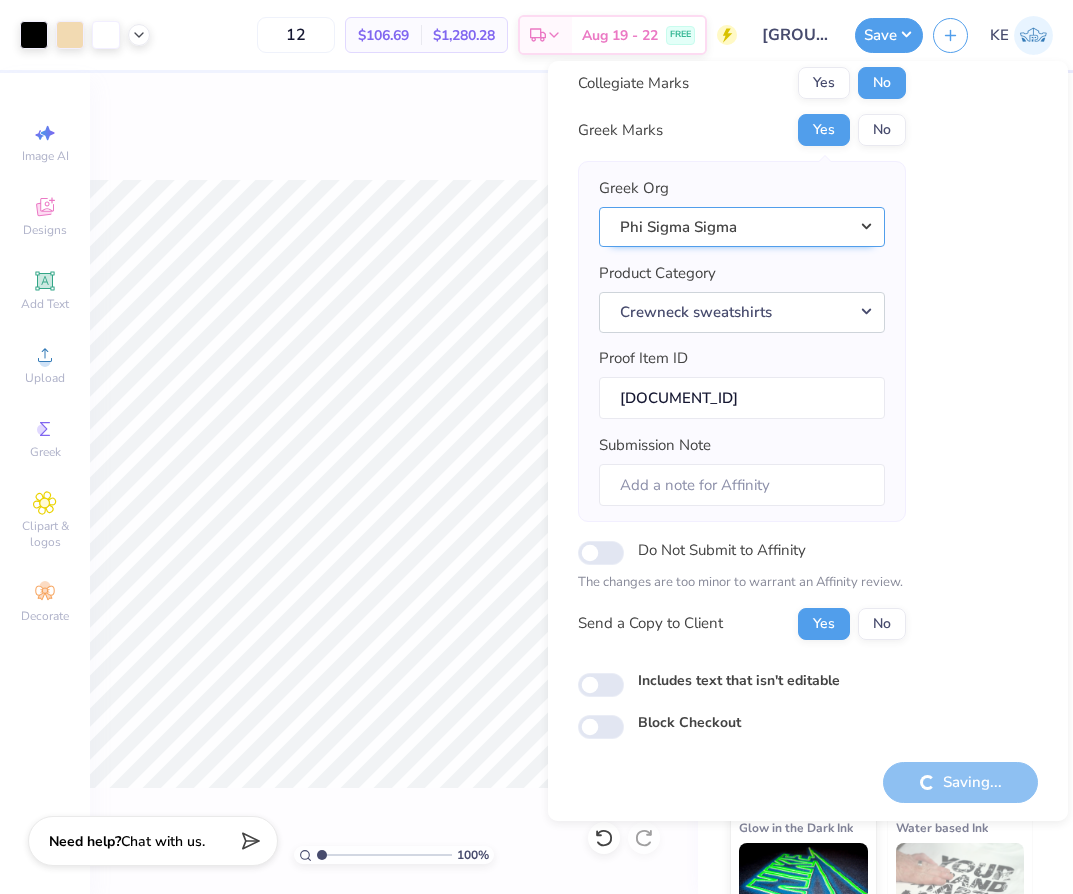 scroll, scrollTop: 59, scrollLeft: 0, axis: vertical 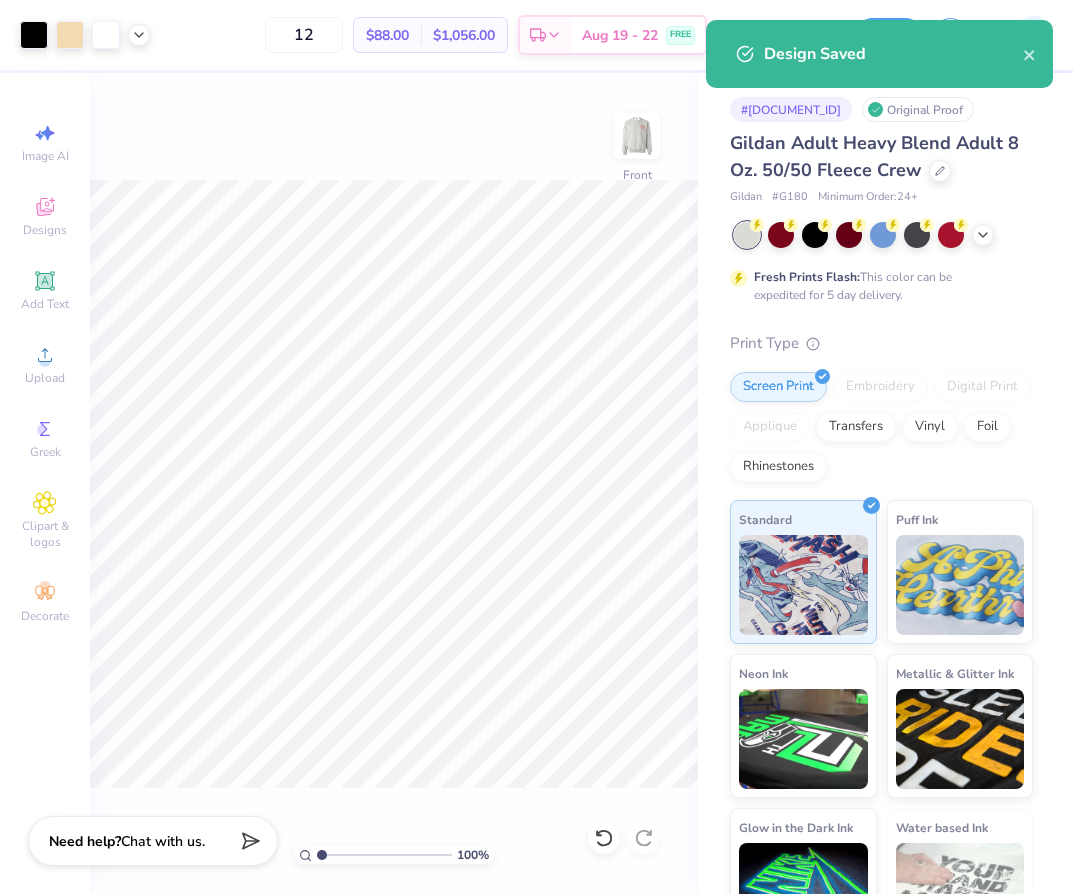 type 